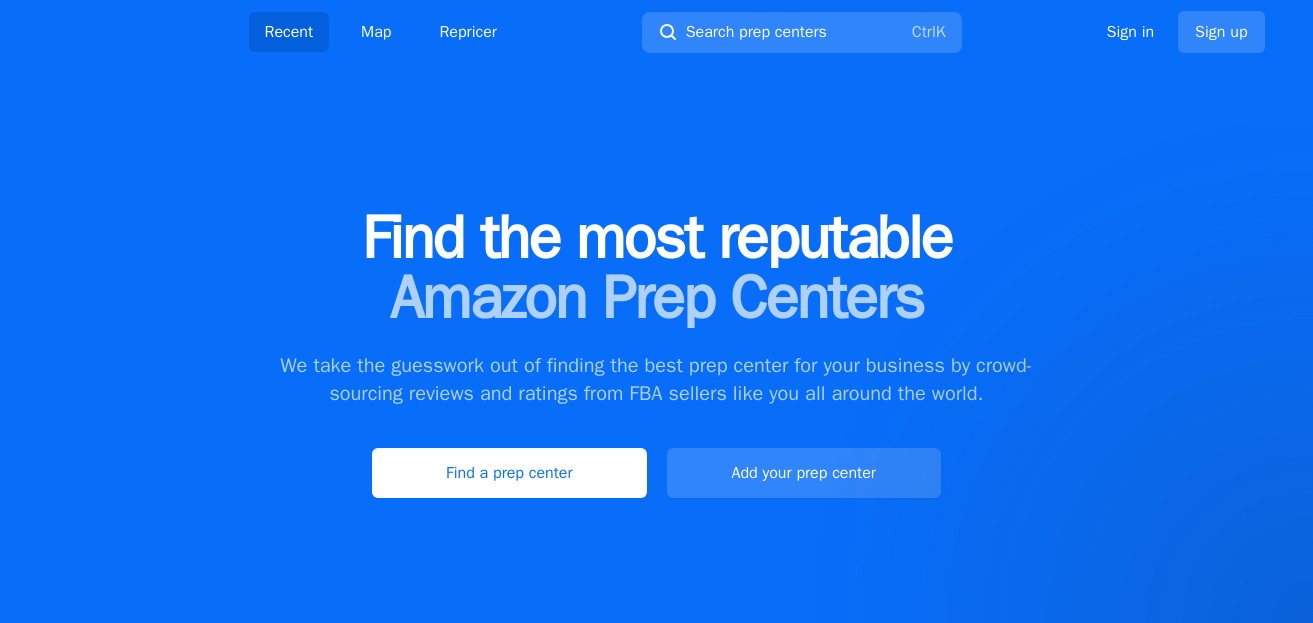 scroll, scrollTop: 0, scrollLeft: 0, axis: both 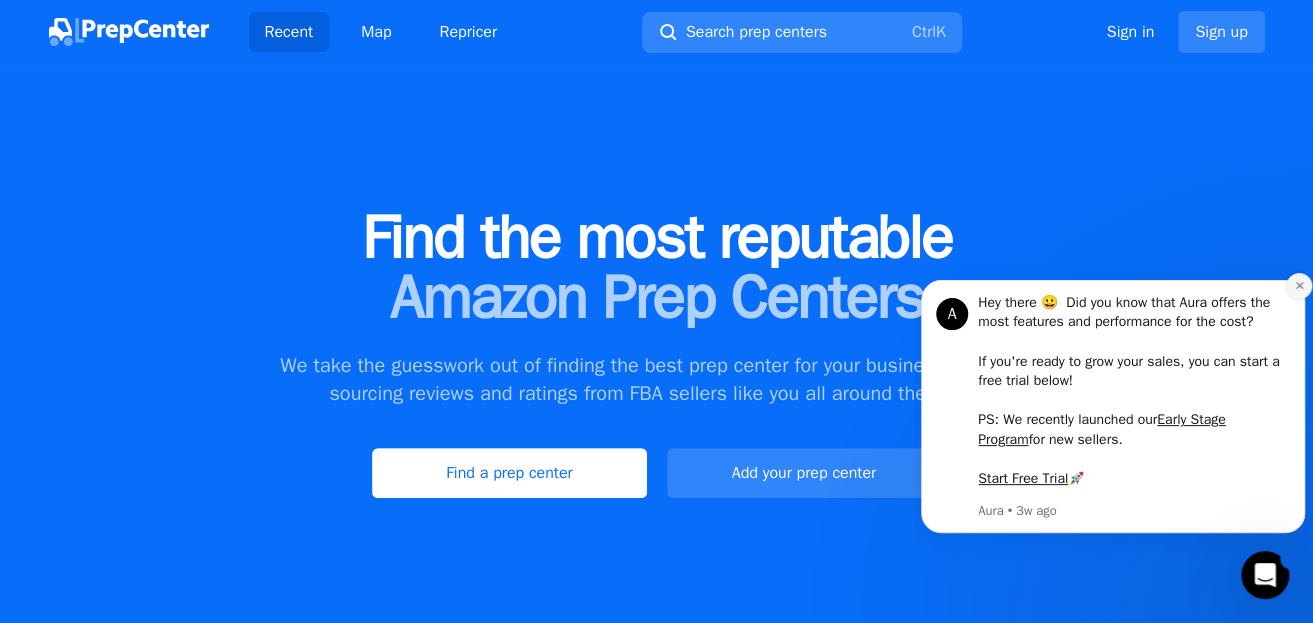 click 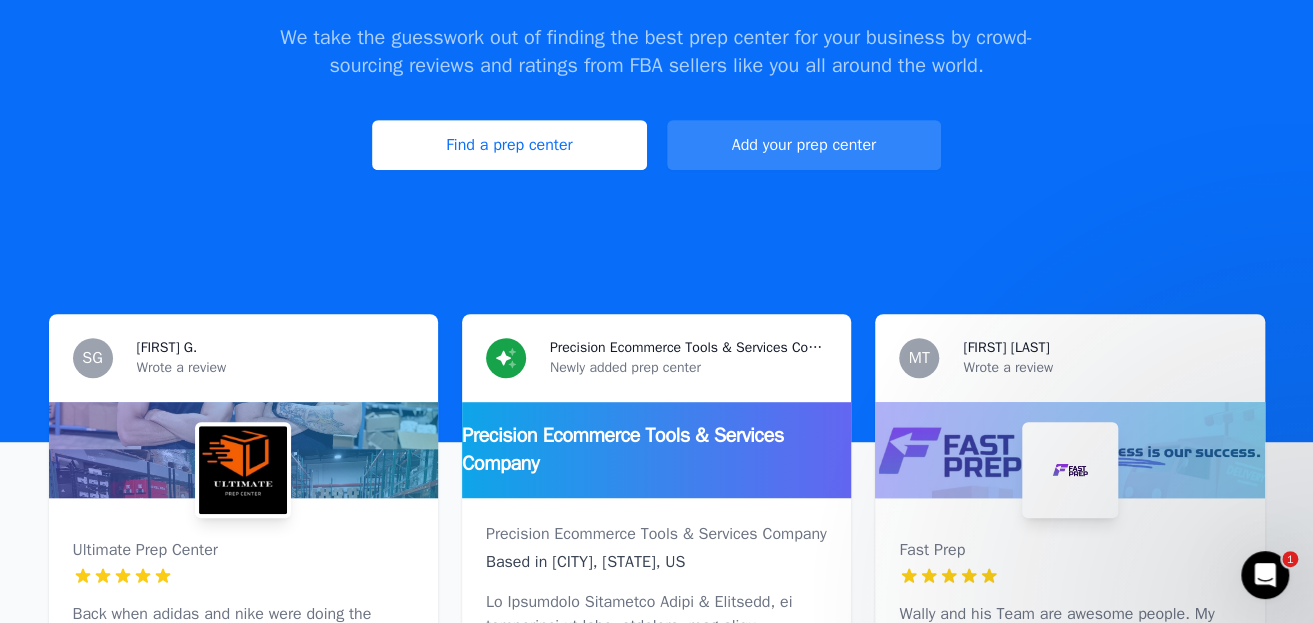 scroll, scrollTop: 600, scrollLeft: 0, axis: vertical 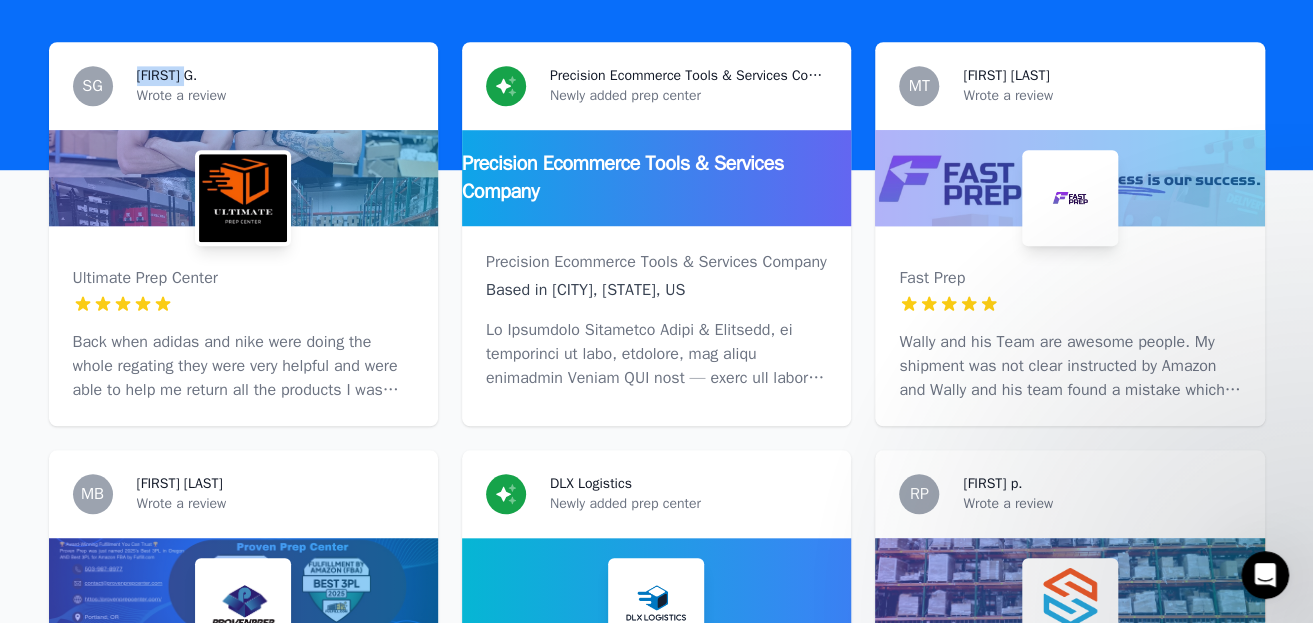 drag, startPoint x: 442, startPoint y: 71, endPoint x: 134, endPoint y: 80, distance: 308.13147 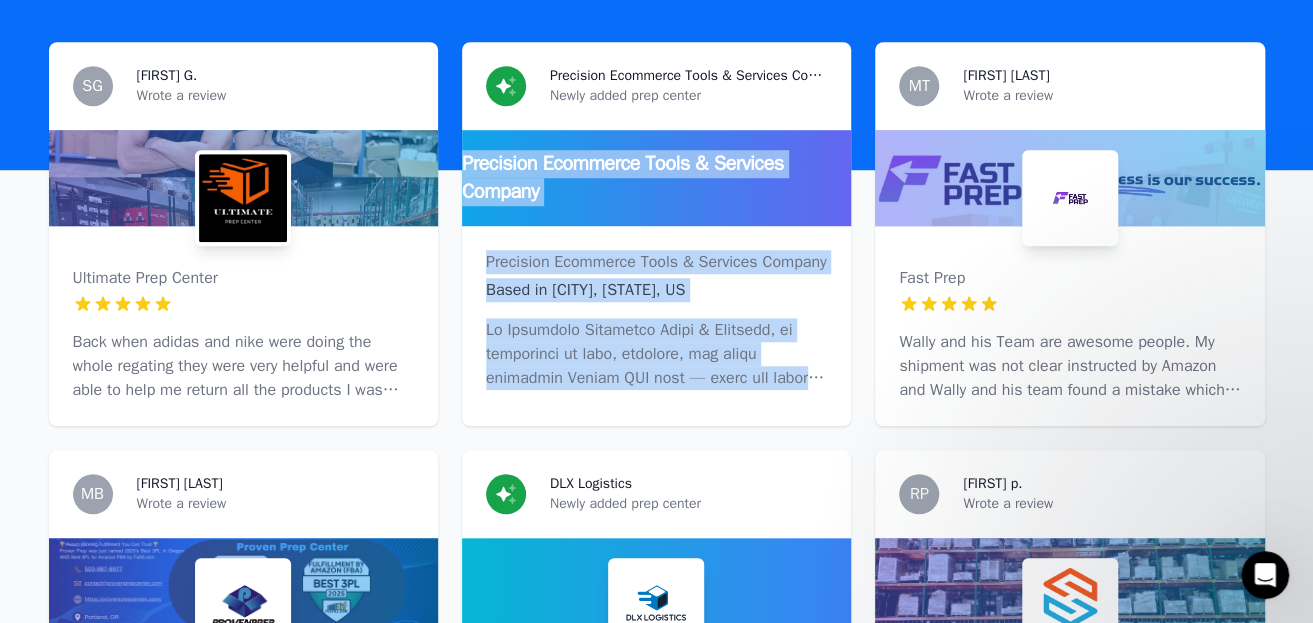drag, startPoint x: 865, startPoint y: 76, endPoint x: 841, endPoint y: 86, distance: 26 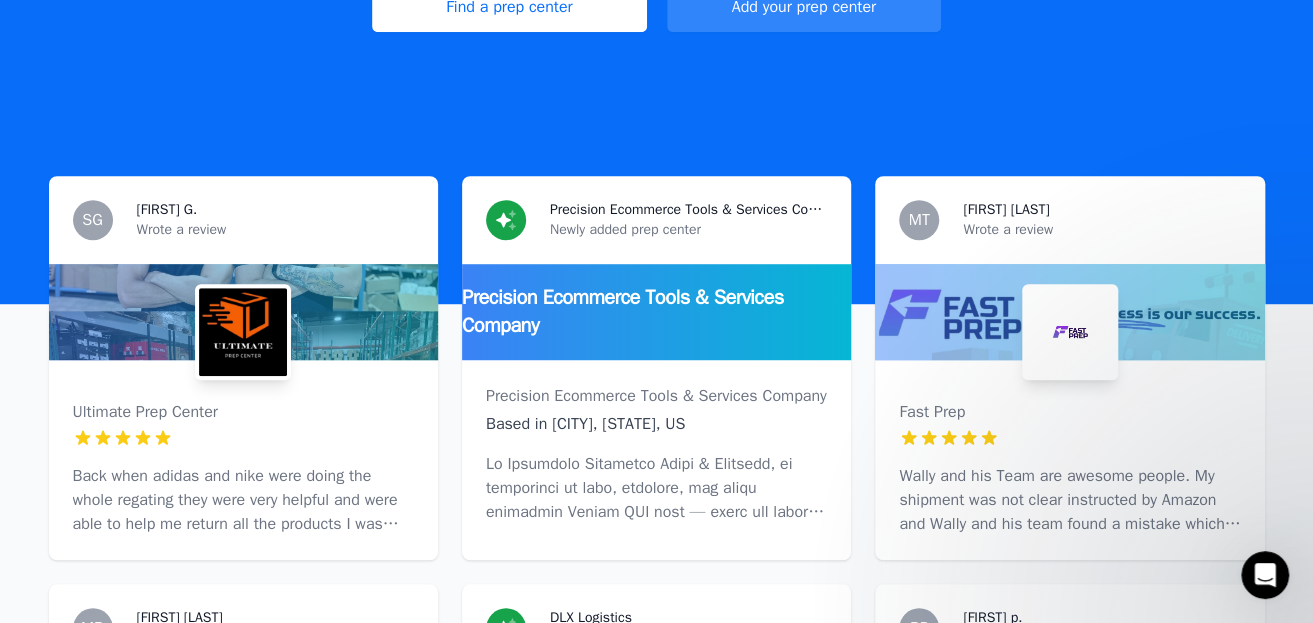 scroll, scrollTop: 500, scrollLeft: 0, axis: vertical 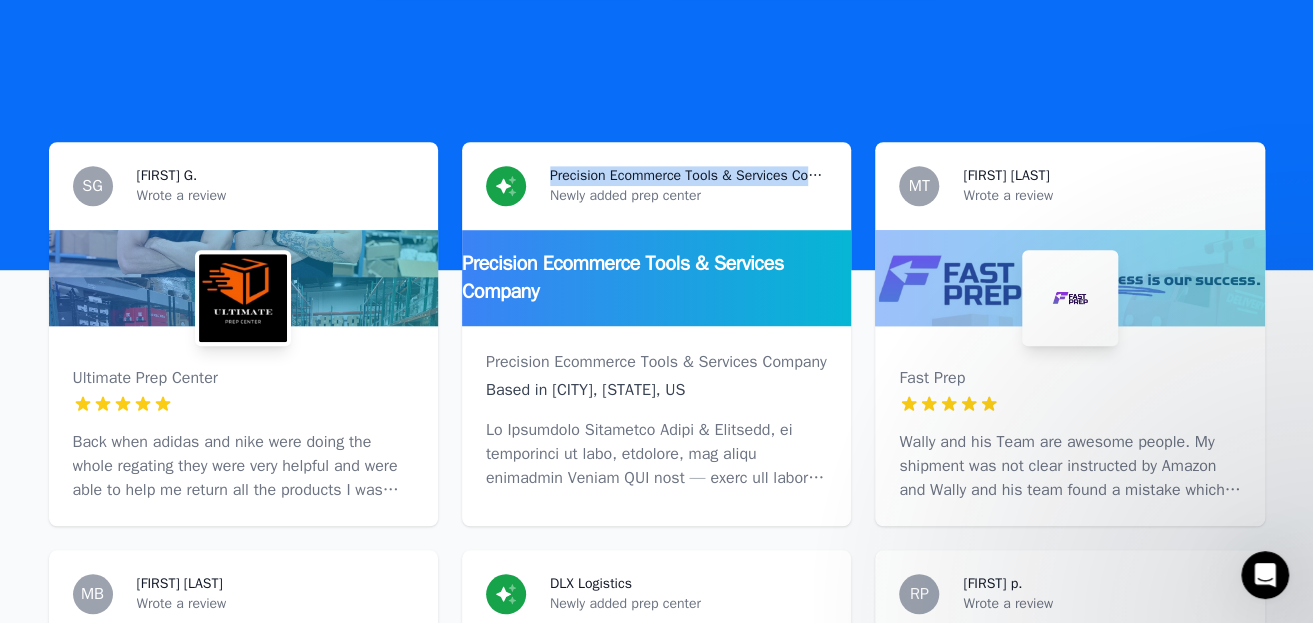 drag, startPoint x: 860, startPoint y: 178, endPoint x: 551, endPoint y: 175, distance: 309.01456 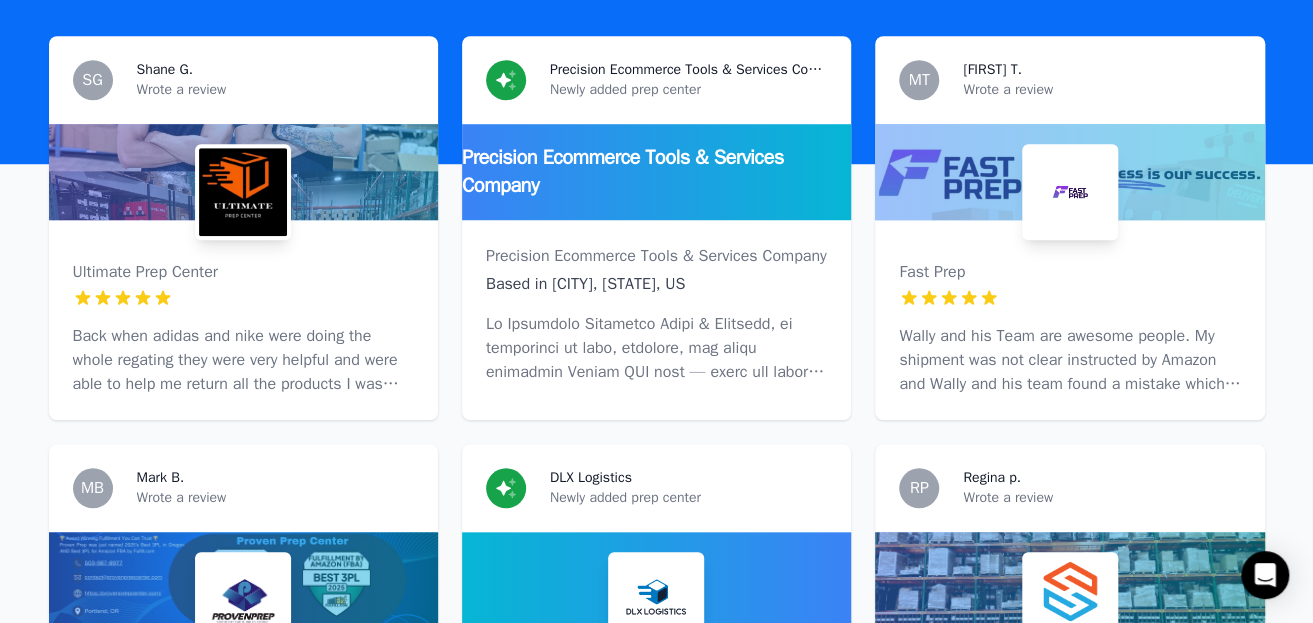 scroll, scrollTop: 500, scrollLeft: 0, axis: vertical 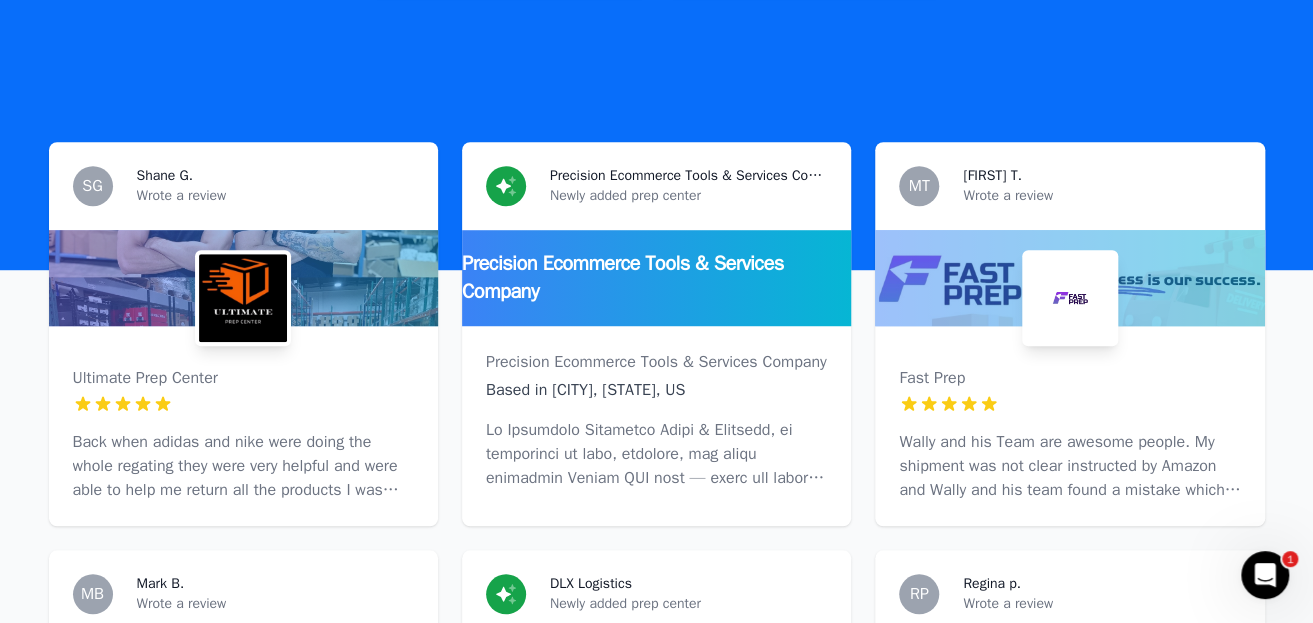 drag, startPoint x: 1276, startPoint y: 167, endPoint x: 960, endPoint y: 173, distance: 316.05695 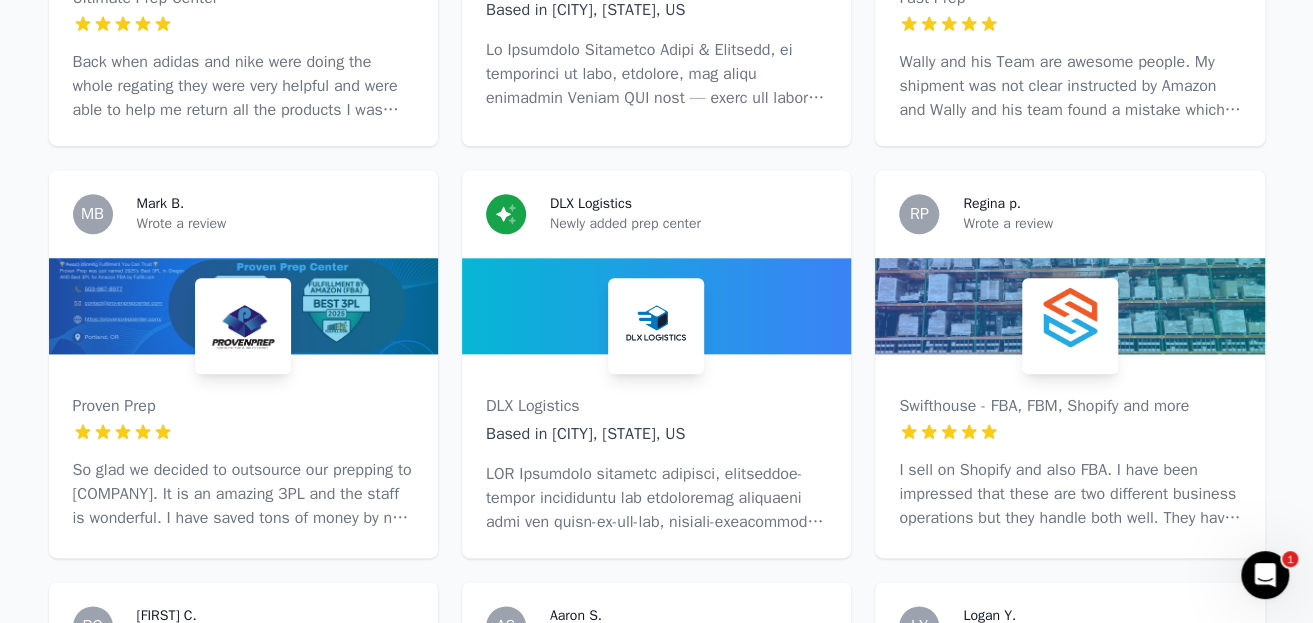 scroll, scrollTop: 1000, scrollLeft: 0, axis: vertical 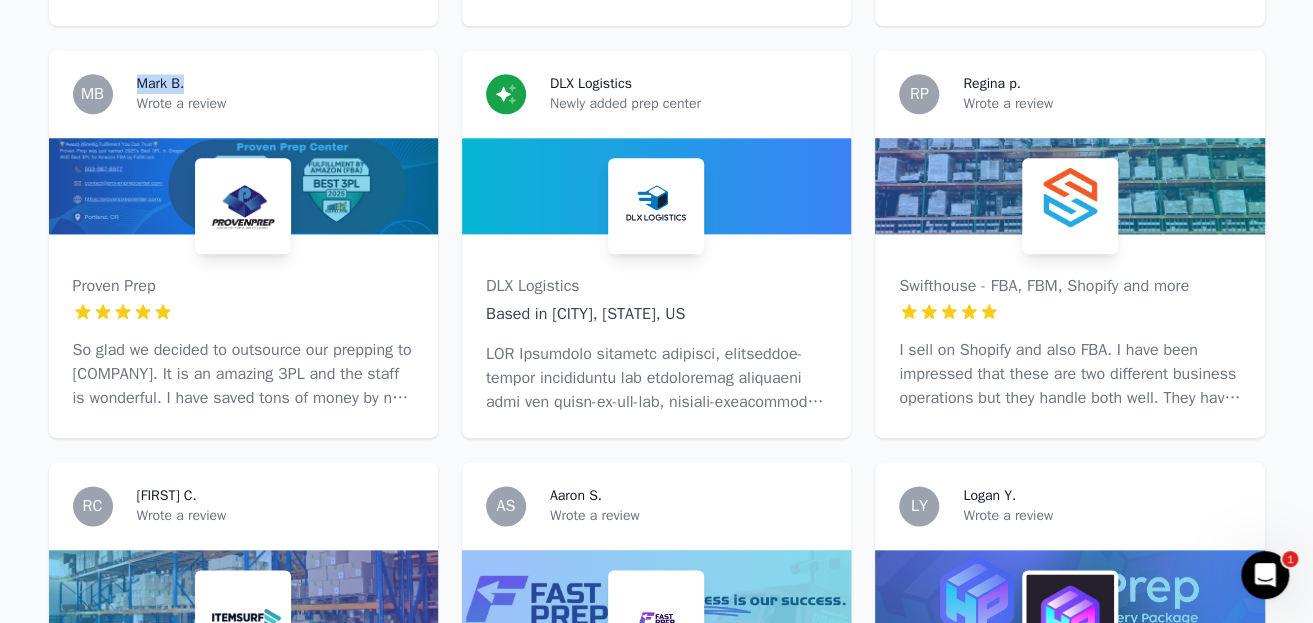 drag, startPoint x: 444, startPoint y: 93, endPoint x: 124, endPoint y: 99, distance: 320.05624 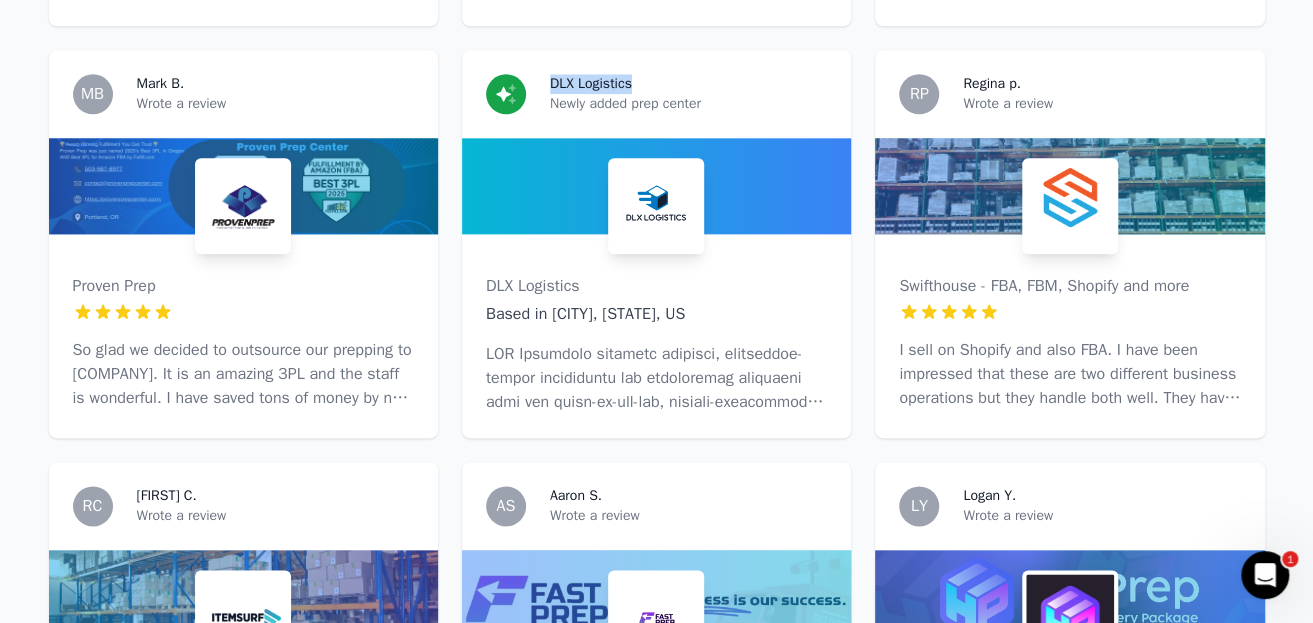 drag, startPoint x: 852, startPoint y: 94, endPoint x: 544, endPoint y: 96, distance: 308.0065 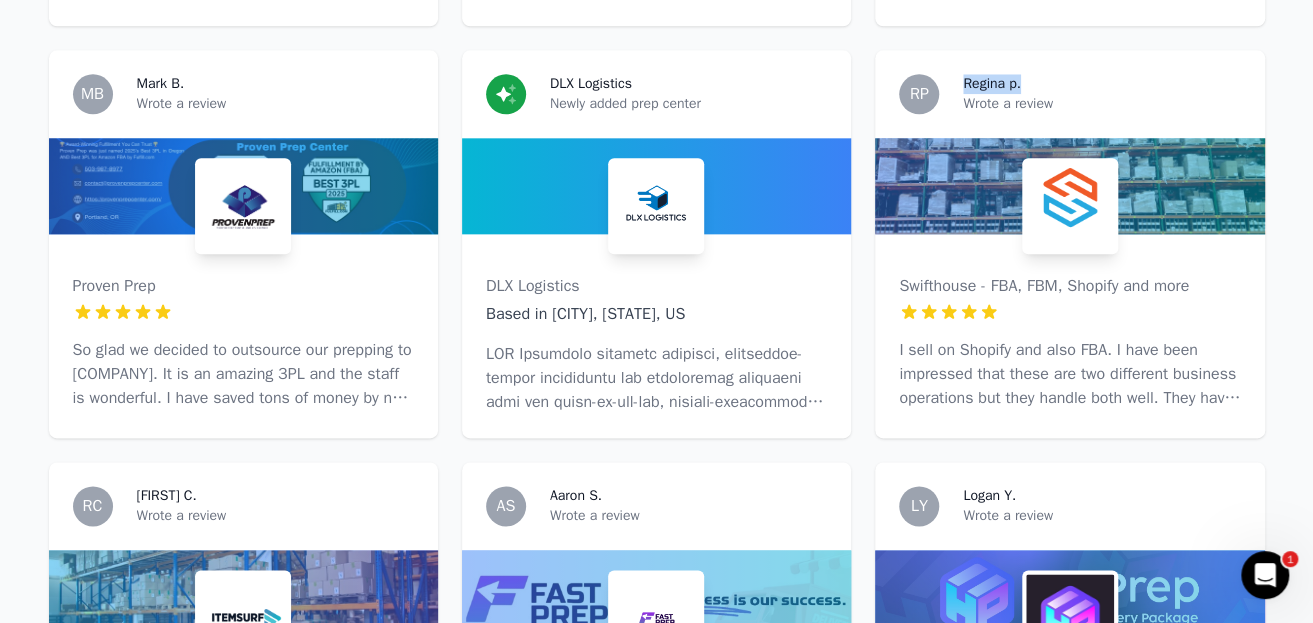 drag, startPoint x: 1282, startPoint y: 97, endPoint x: 966, endPoint y: 101, distance: 316.02533 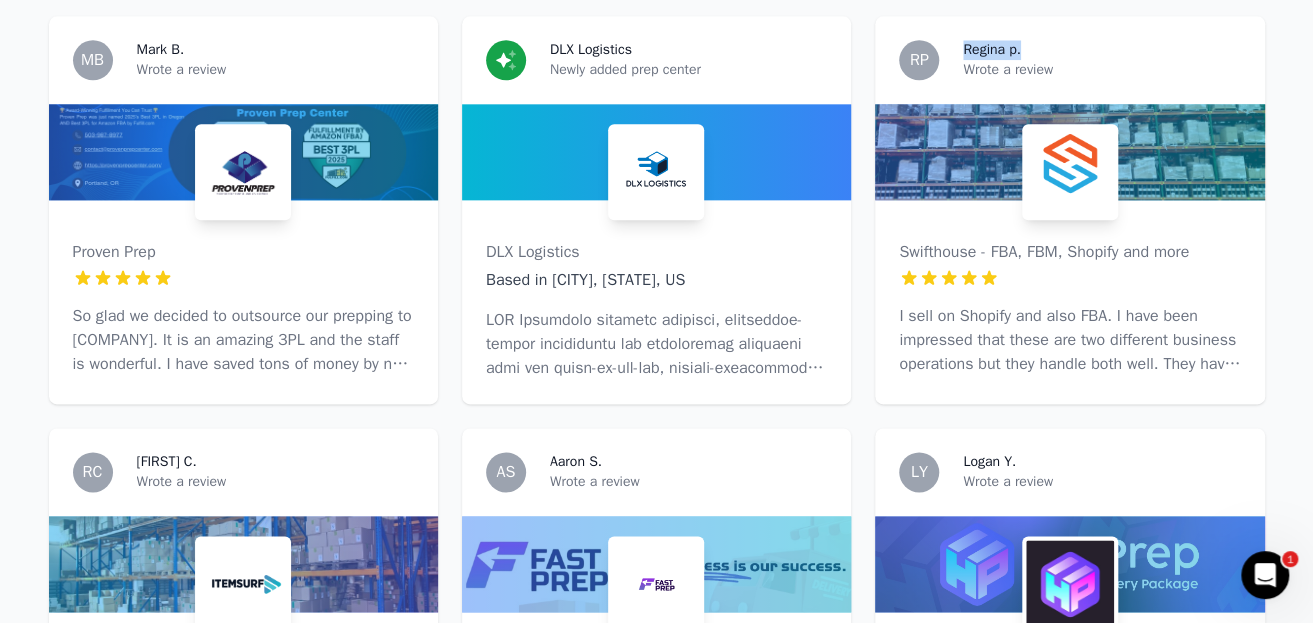 scroll, scrollTop: 1000, scrollLeft: 0, axis: vertical 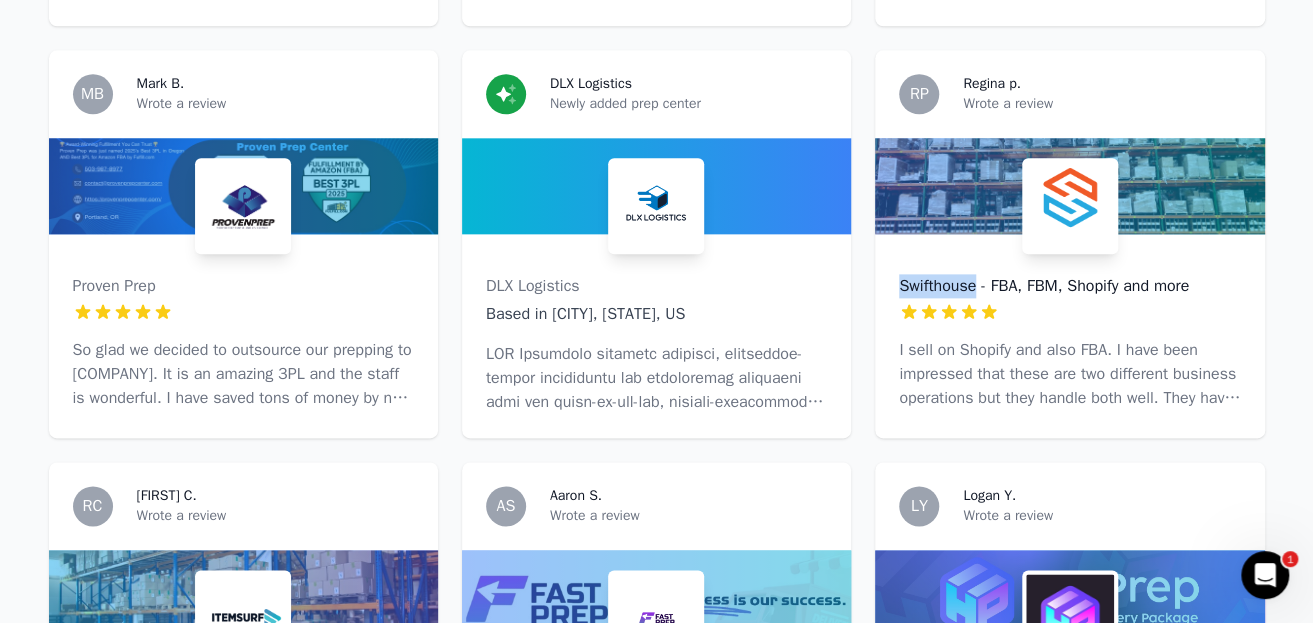 drag, startPoint x: 868, startPoint y: 301, endPoint x: 981, endPoint y: 298, distance: 113.03982 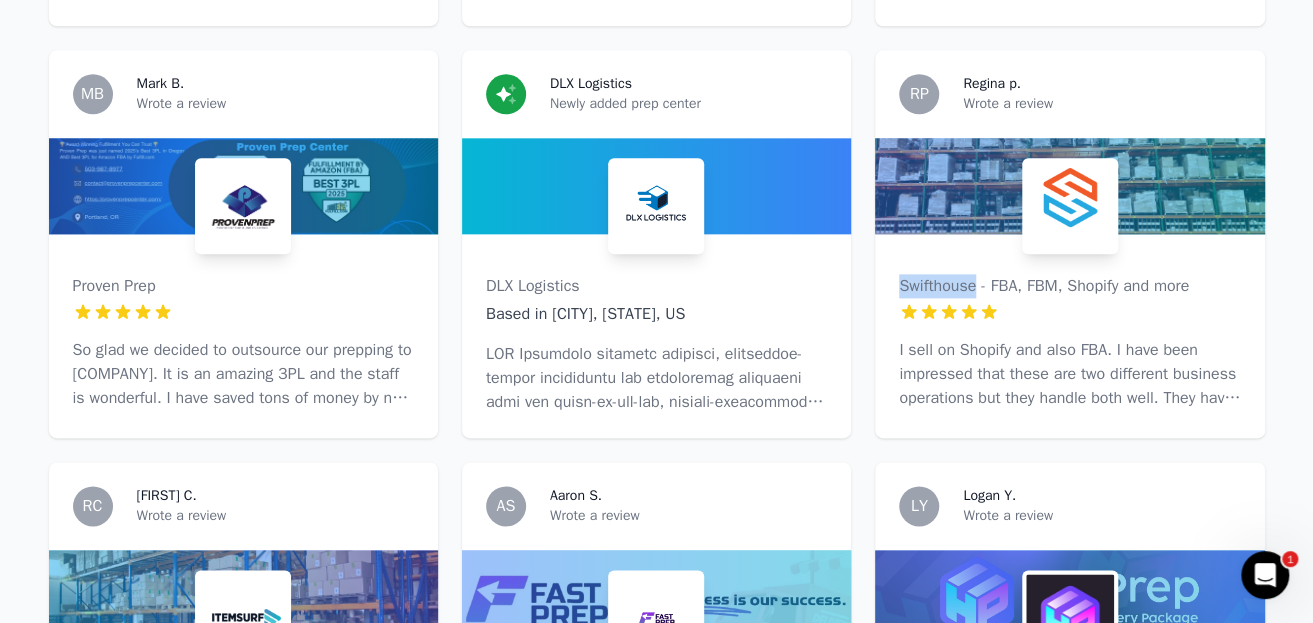copy on "Swifthouse" 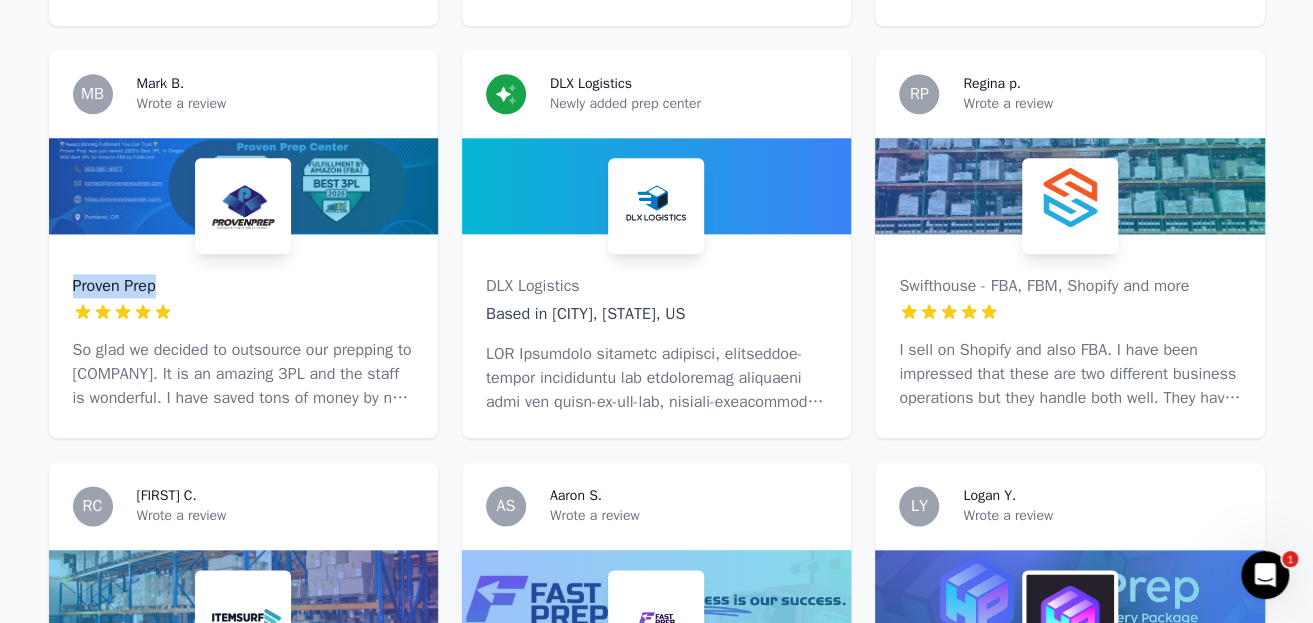 drag, startPoint x: 42, startPoint y: 298, endPoint x: 178, endPoint y: 298, distance: 136 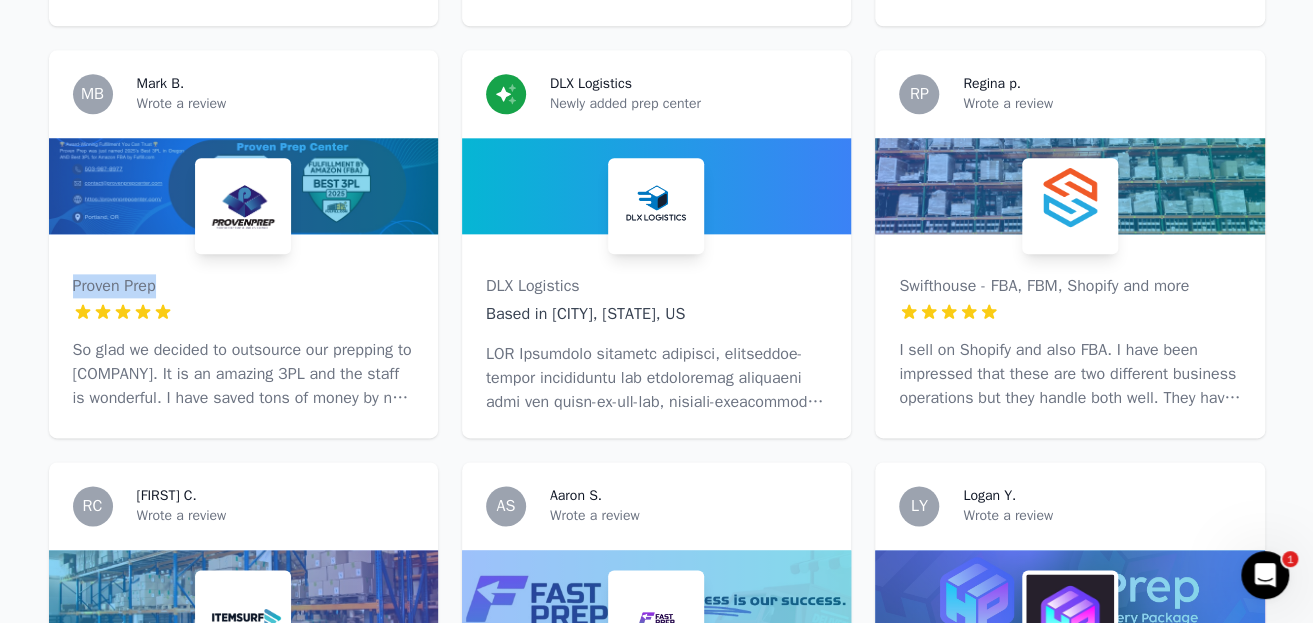 copy on "Proven Prep" 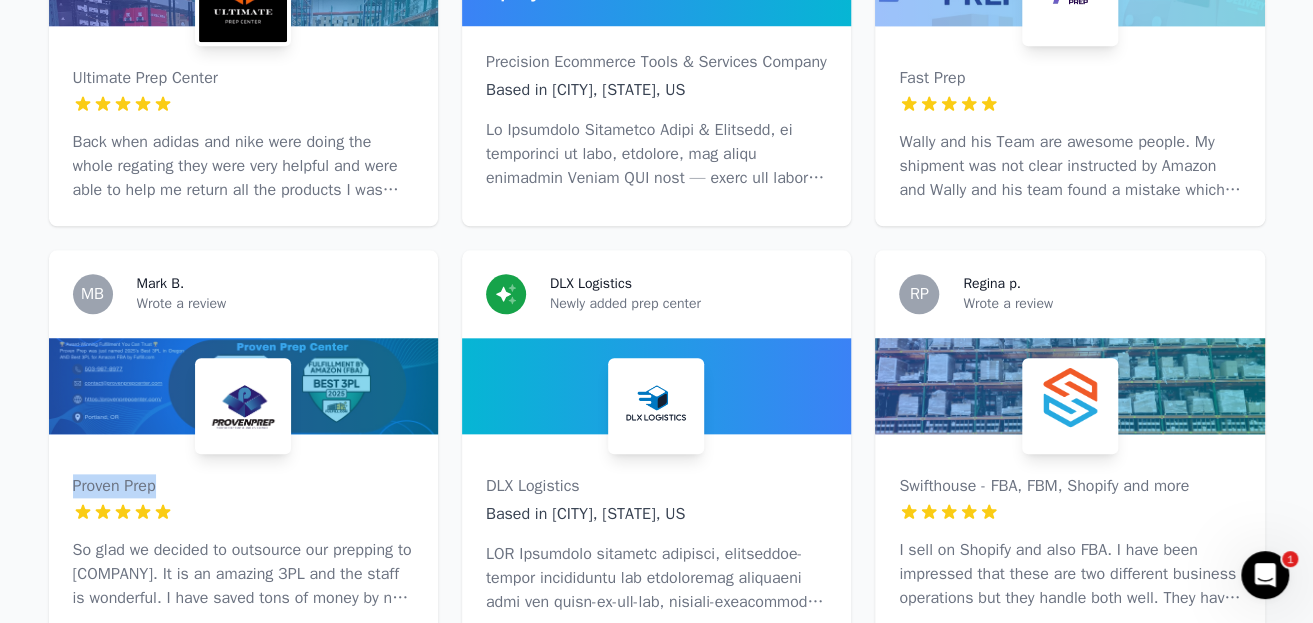 scroll, scrollTop: 700, scrollLeft: 0, axis: vertical 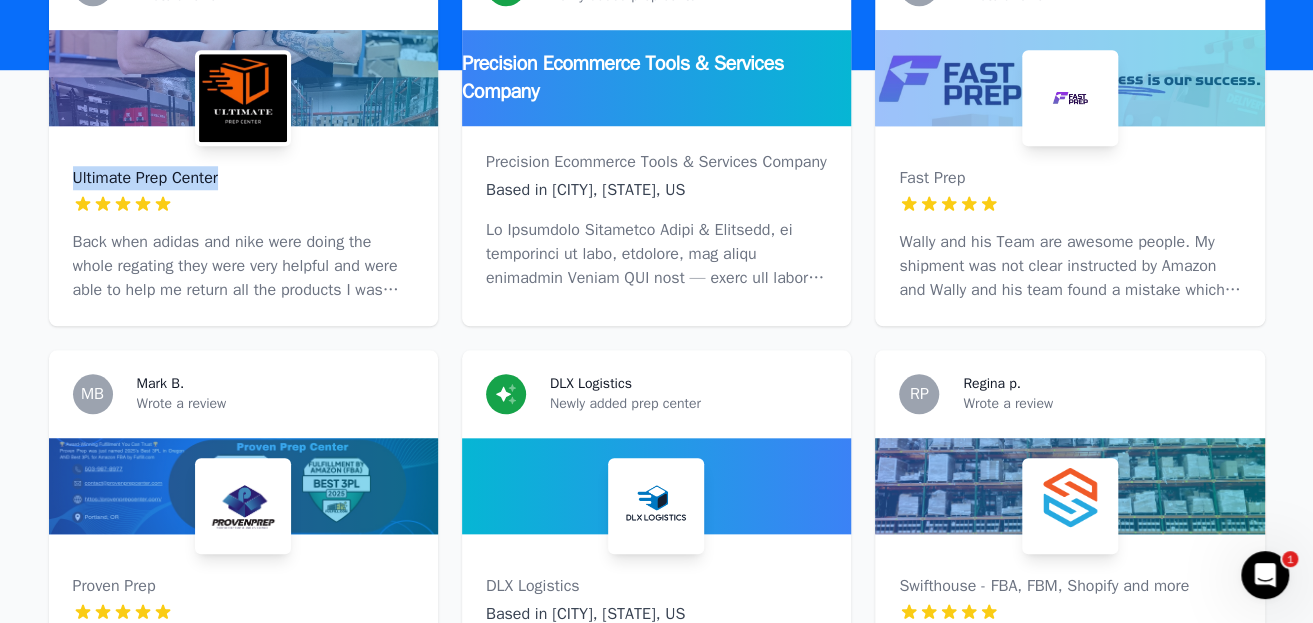 drag, startPoint x: 28, startPoint y: 179, endPoint x: 231, endPoint y: 181, distance: 203.00986 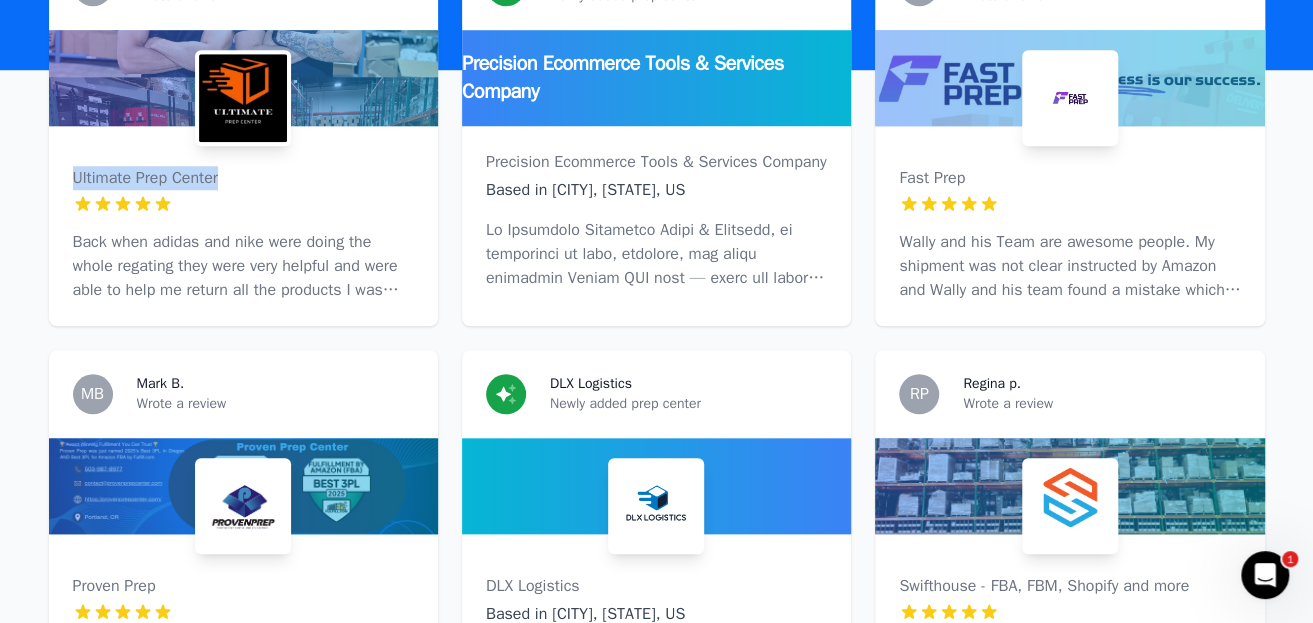 copy on "Ultimate Prep Center" 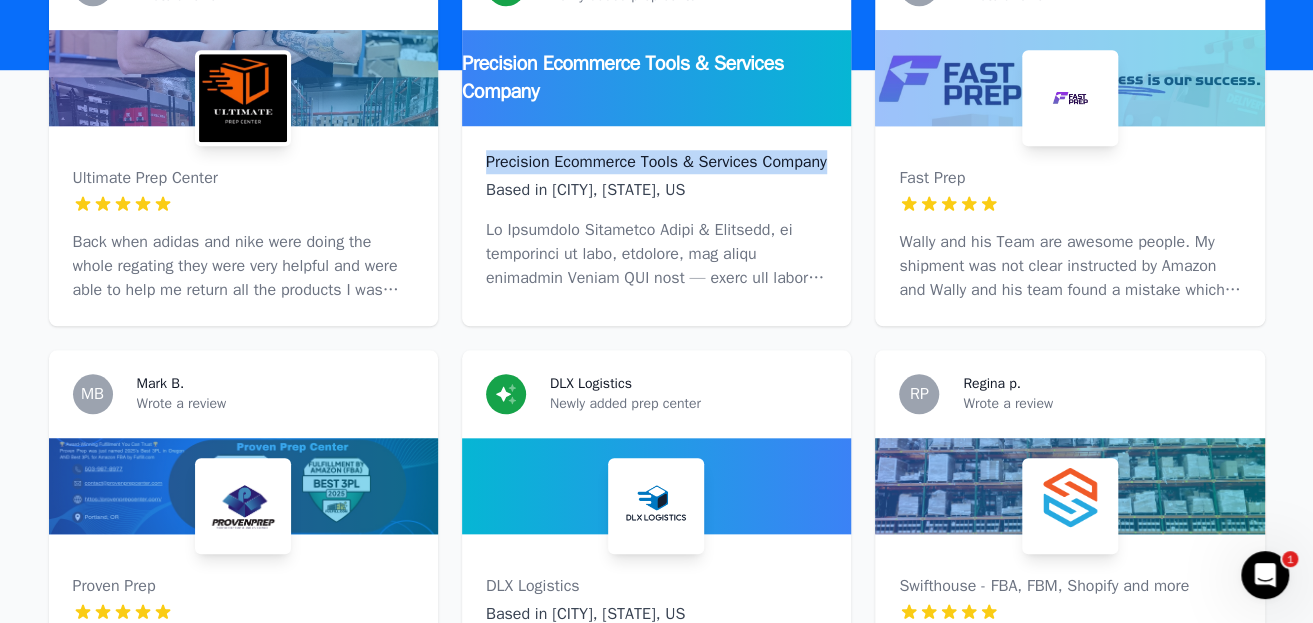 drag, startPoint x: 456, startPoint y: 170, endPoint x: 566, endPoint y: 183, distance: 110.76552 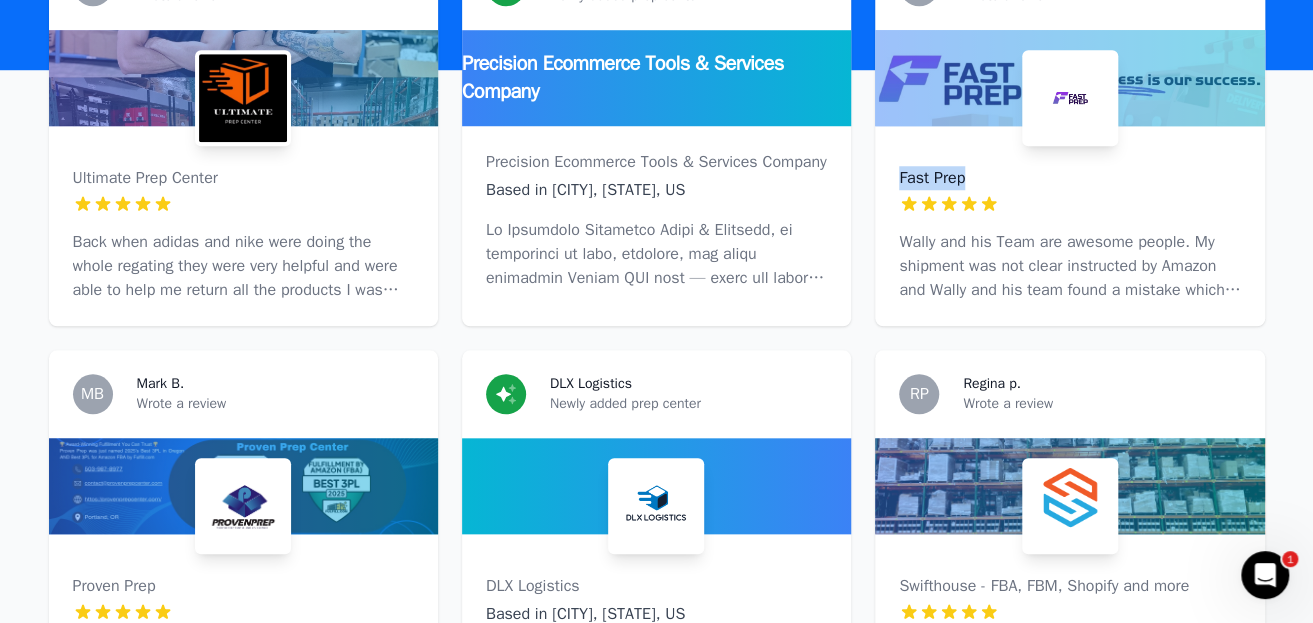 drag, startPoint x: 865, startPoint y: 180, endPoint x: 965, endPoint y: 182, distance: 100.02 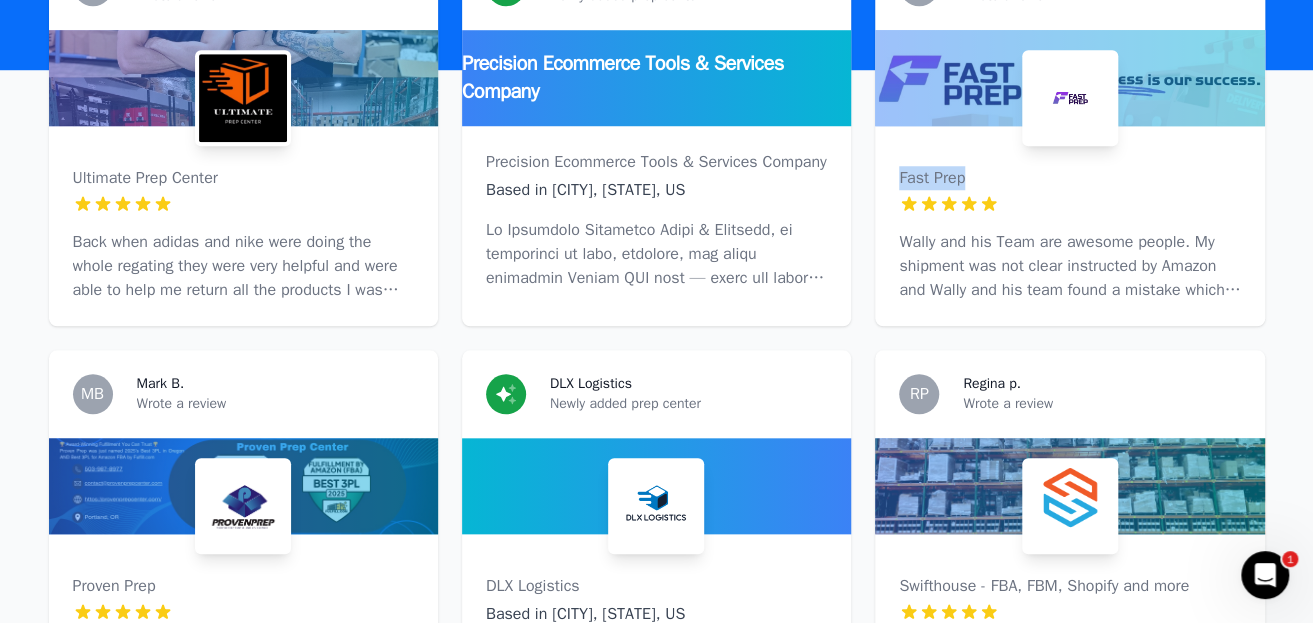 copy on "Fast Prep" 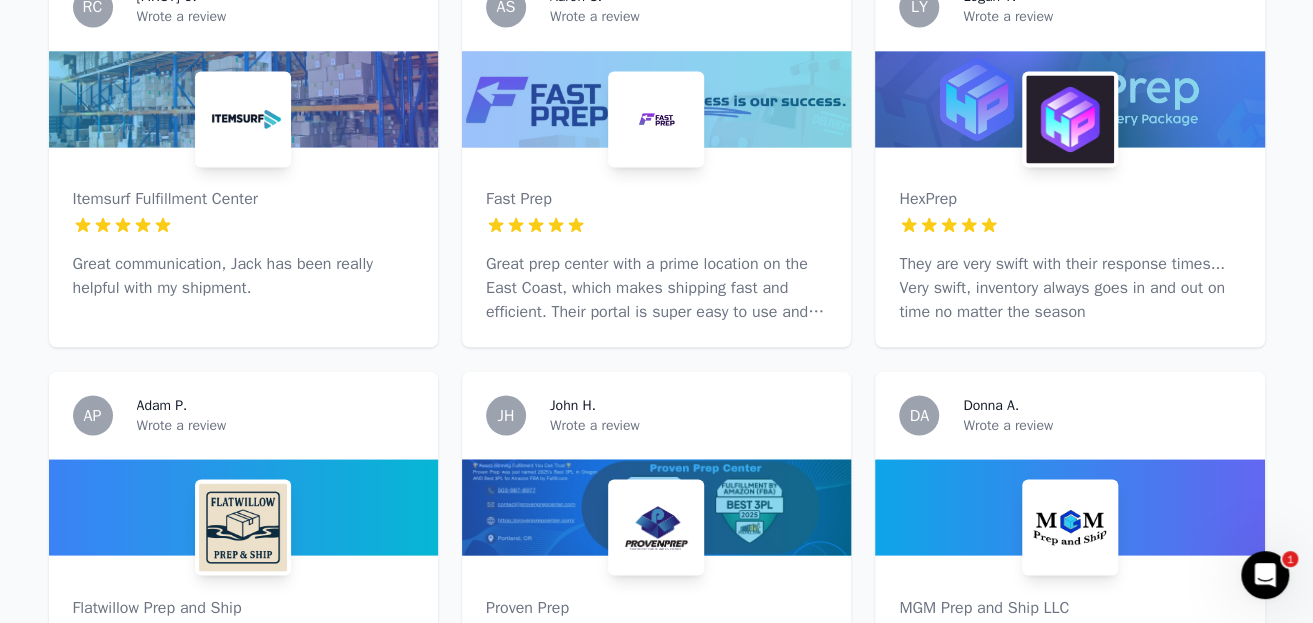 scroll, scrollTop: 1500, scrollLeft: 0, axis: vertical 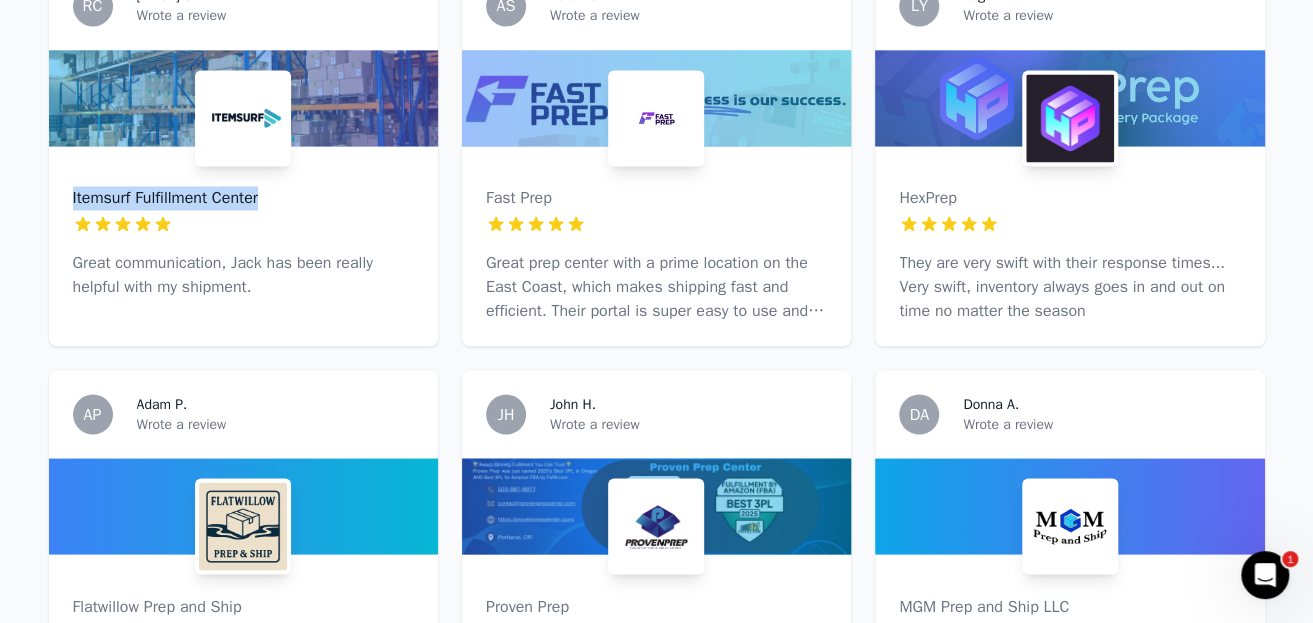 drag, startPoint x: 42, startPoint y: 212, endPoint x: 305, endPoint y: 211, distance: 263.0019 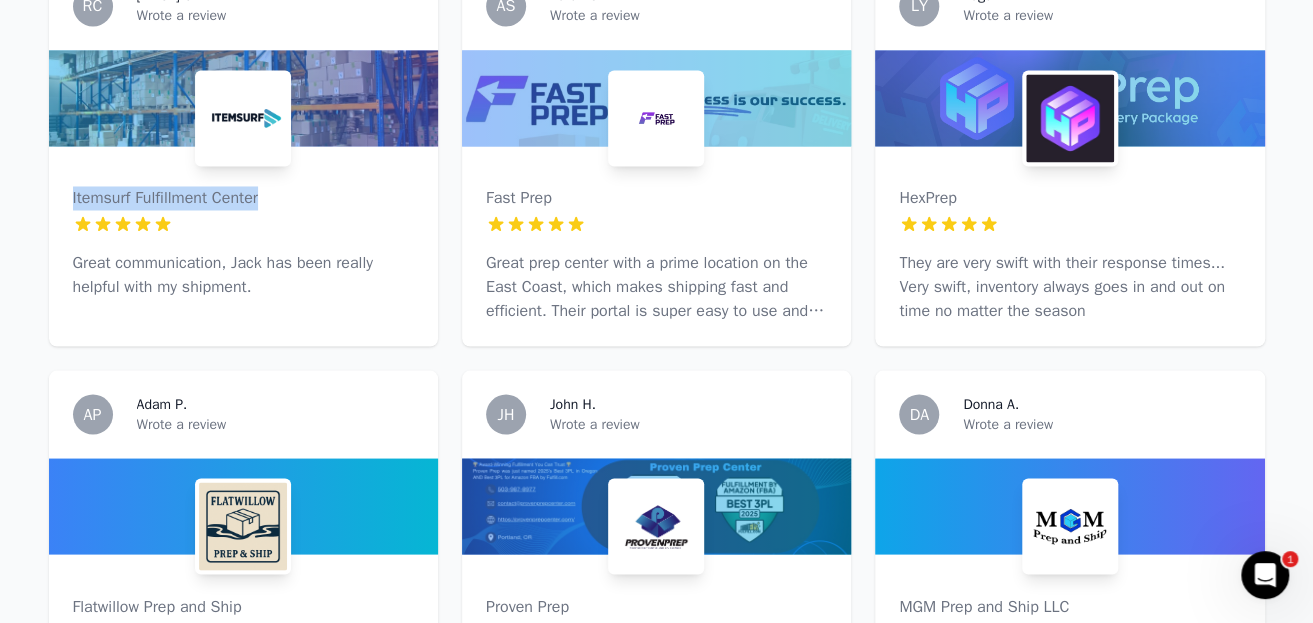copy on "Itemsurf Fulfillment Center" 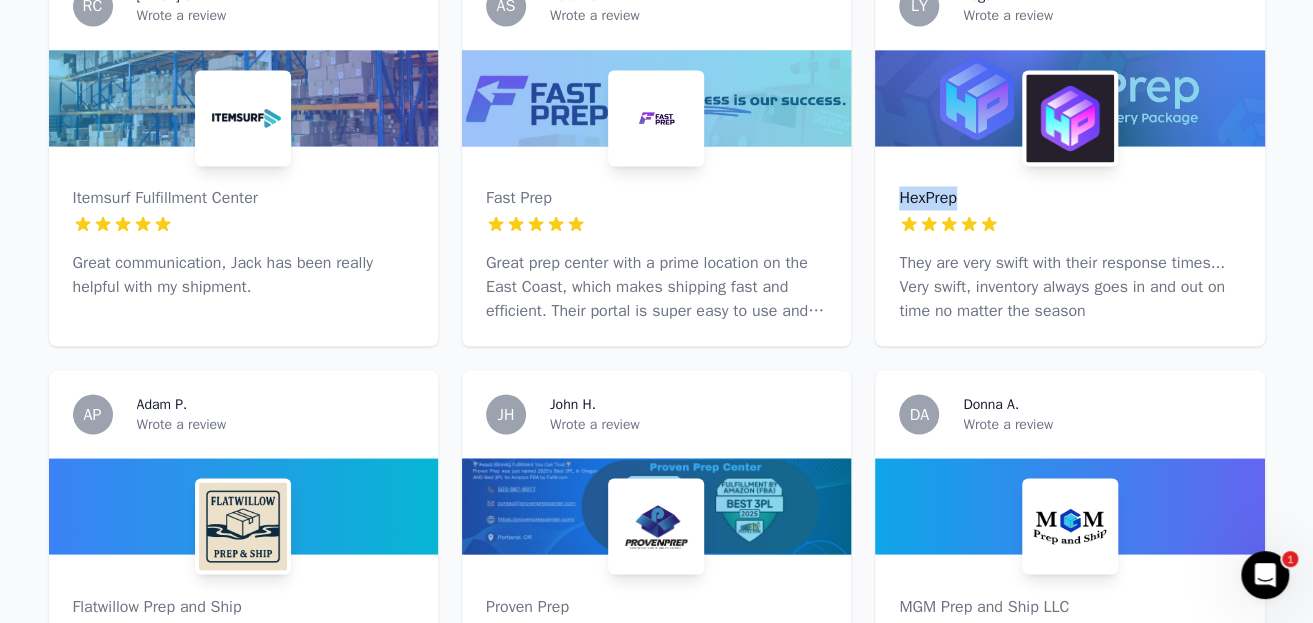 drag, startPoint x: 872, startPoint y: 212, endPoint x: 961, endPoint y: 209, distance: 89.050545 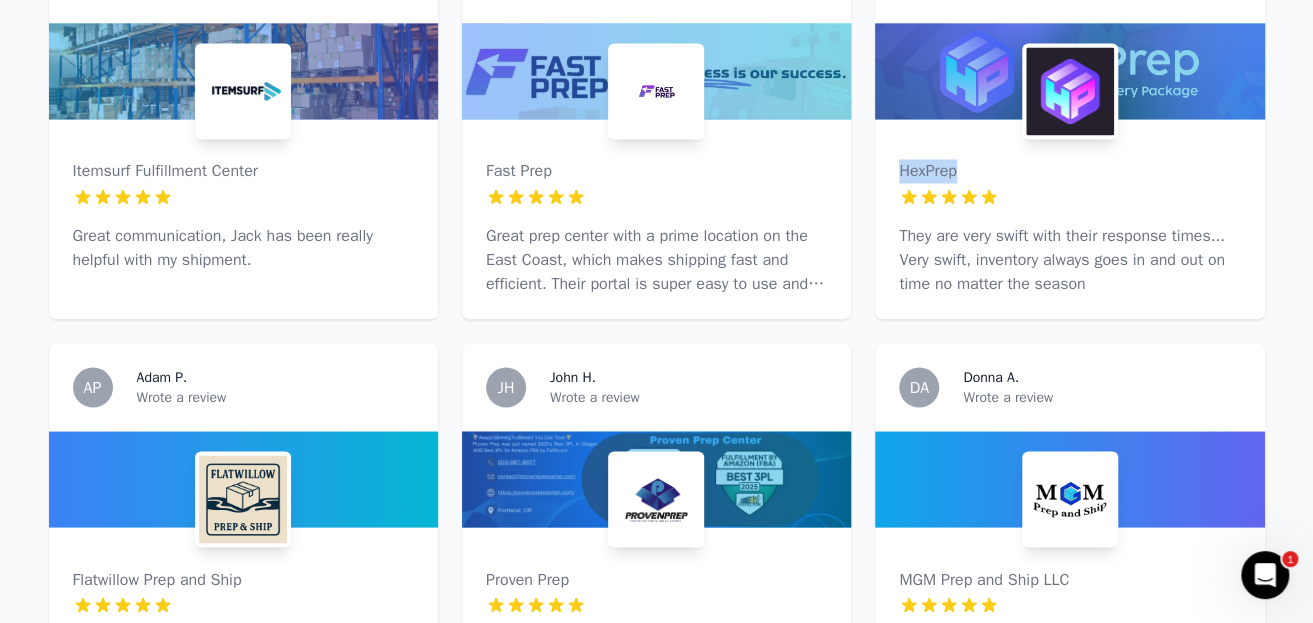 scroll, scrollTop: 1900, scrollLeft: 0, axis: vertical 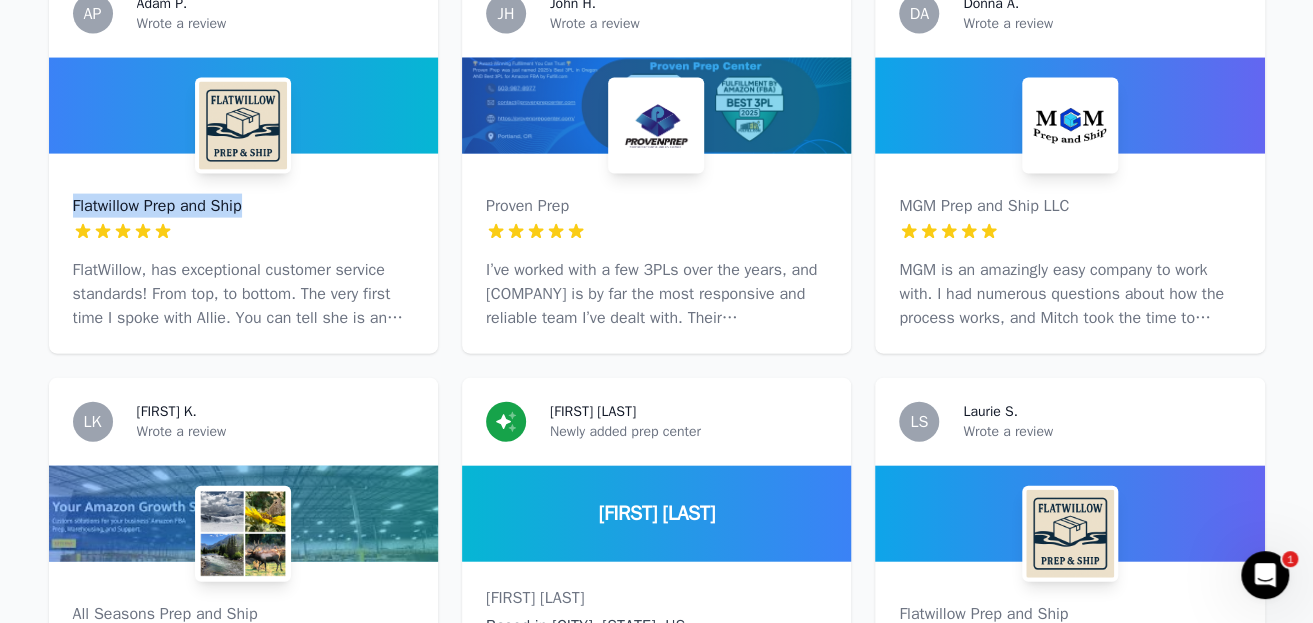 drag, startPoint x: 39, startPoint y: 217, endPoint x: 257, endPoint y: 214, distance: 218.02065 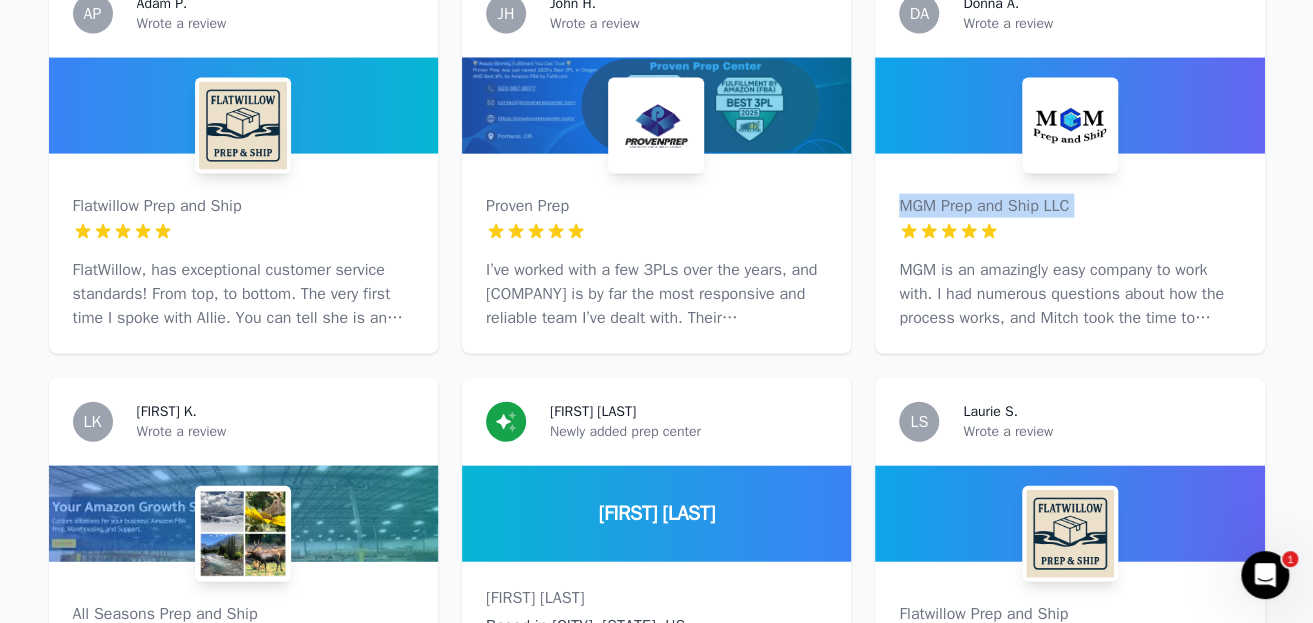 drag, startPoint x: 865, startPoint y: 220, endPoint x: 1100, endPoint y: 231, distance: 235.25731 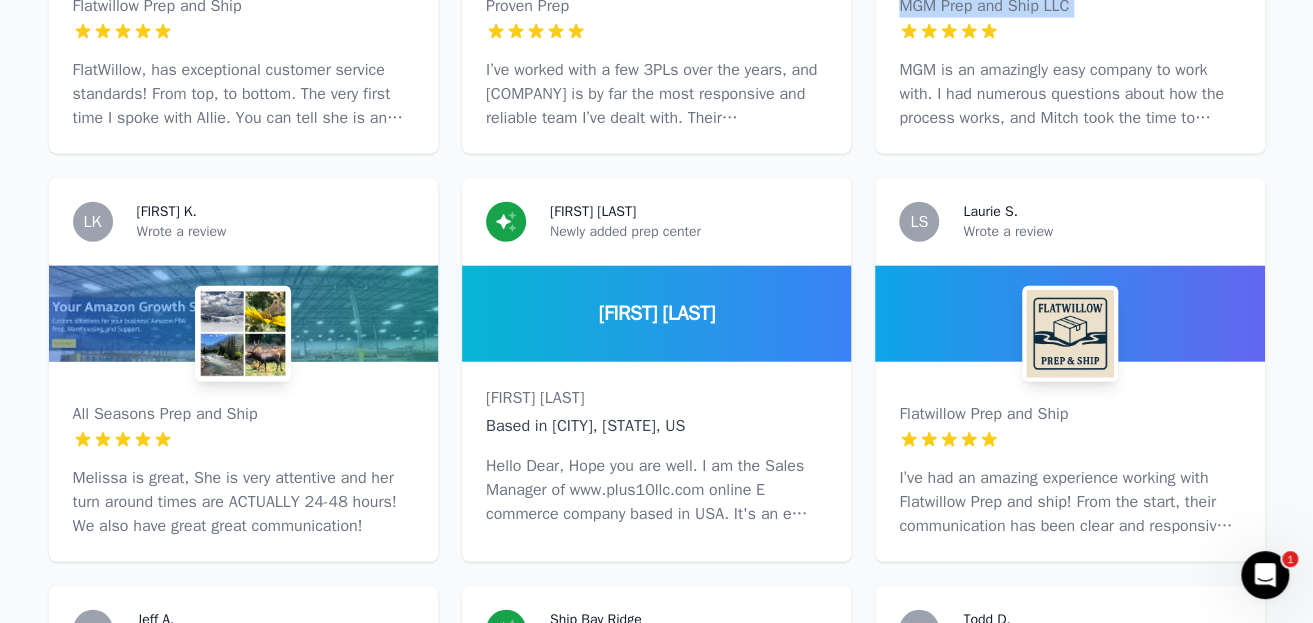 scroll, scrollTop: 2200, scrollLeft: 0, axis: vertical 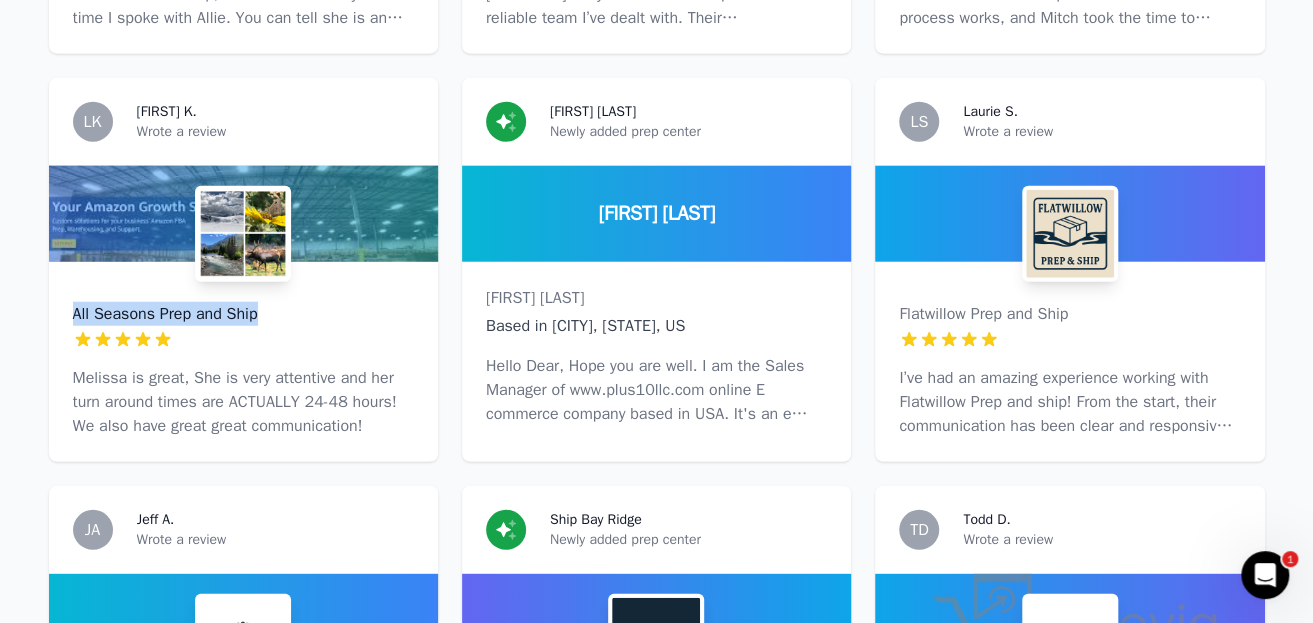 drag, startPoint x: 40, startPoint y: 324, endPoint x: 262, endPoint y: 333, distance: 222.18236 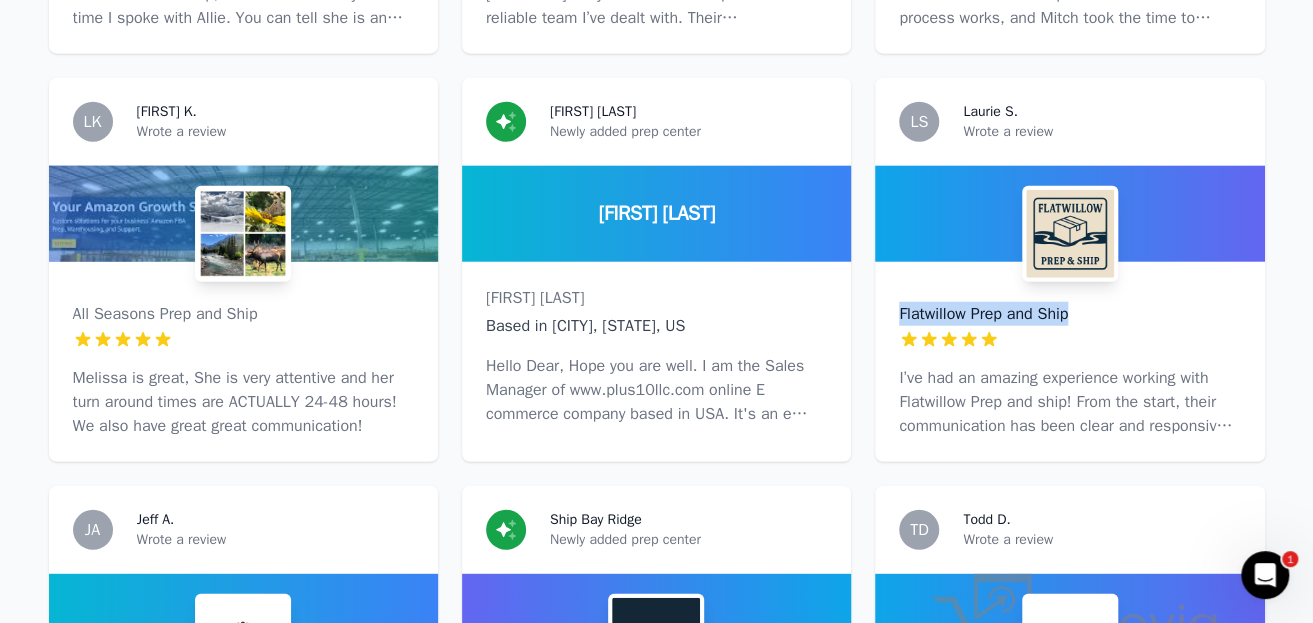 drag, startPoint x: 865, startPoint y: 325, endPoint x: 1119, endPoint y: 326, distance: 254.00197 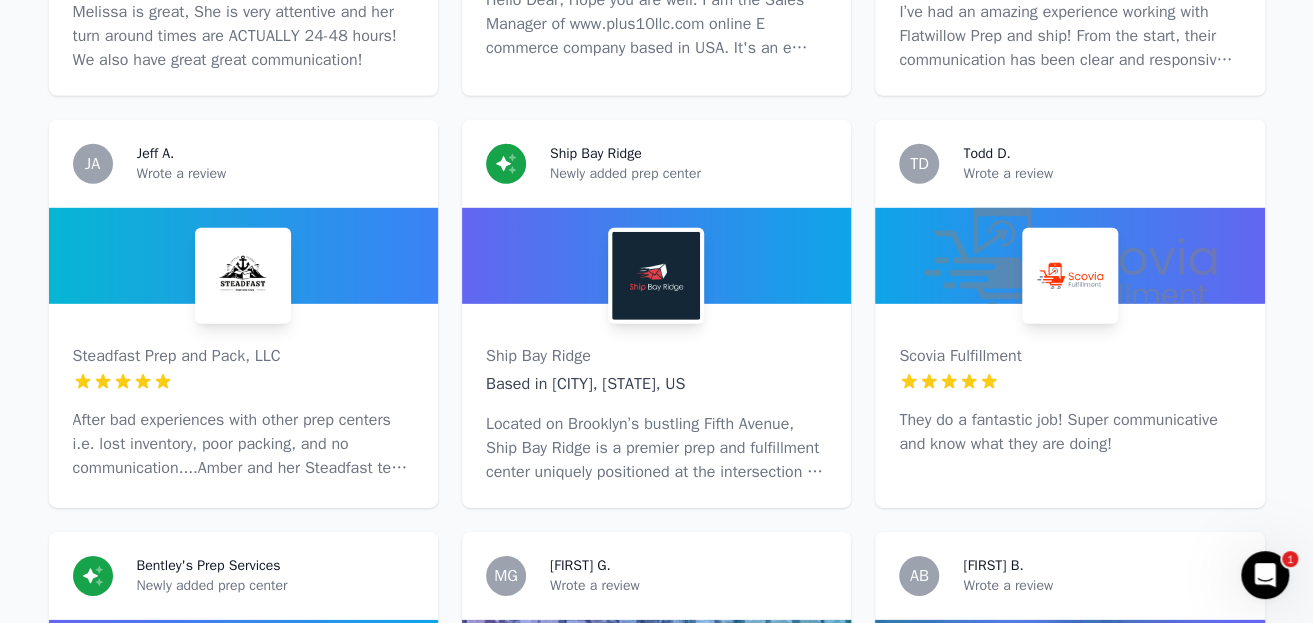 scroll, scrollTop: 2700, scrollLeft: 0, axis: vertical 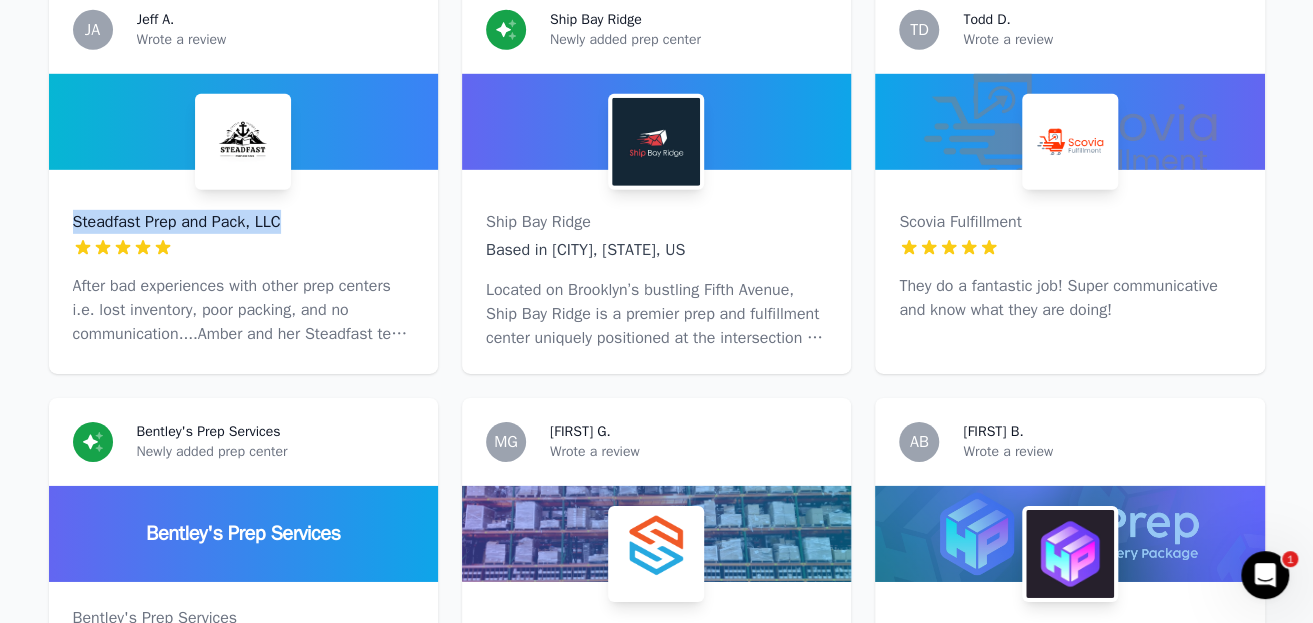 drag, startPoint x: 38, startPoint y: 229, endPoint x: 350, endPoint y: 225, distance: 312.02563 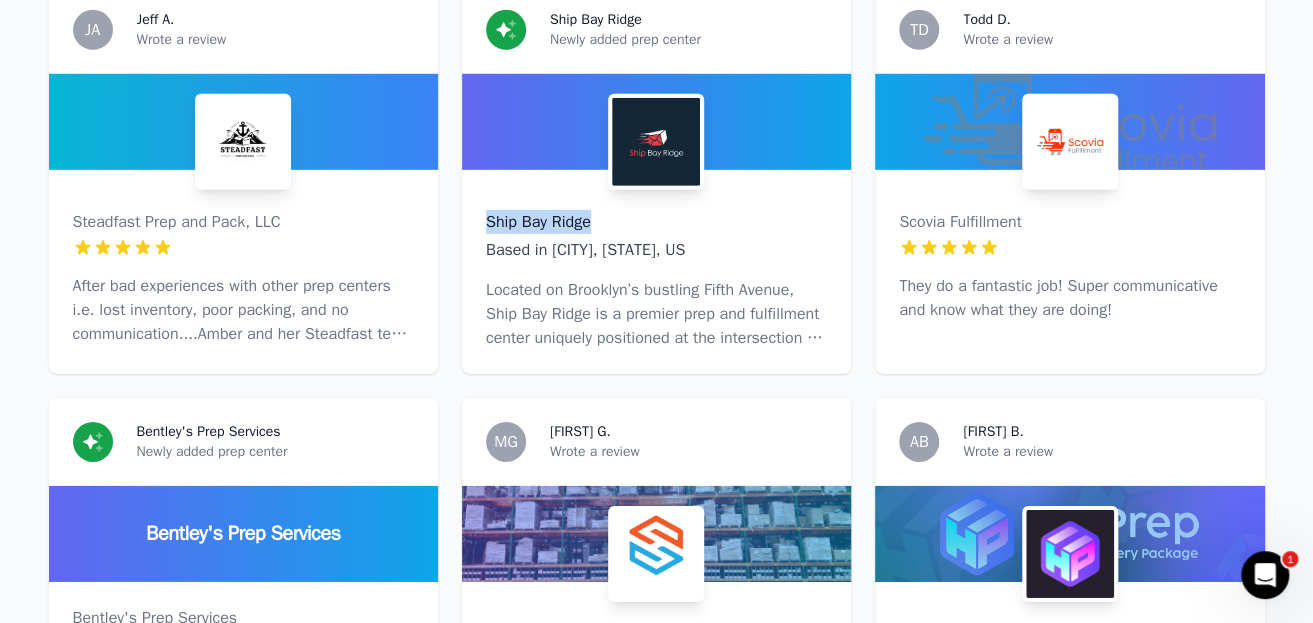 drag, startPoint x: 454, startPoint y: 231, endPoint x: 609, endPoint y: 236, distance: 155.08063 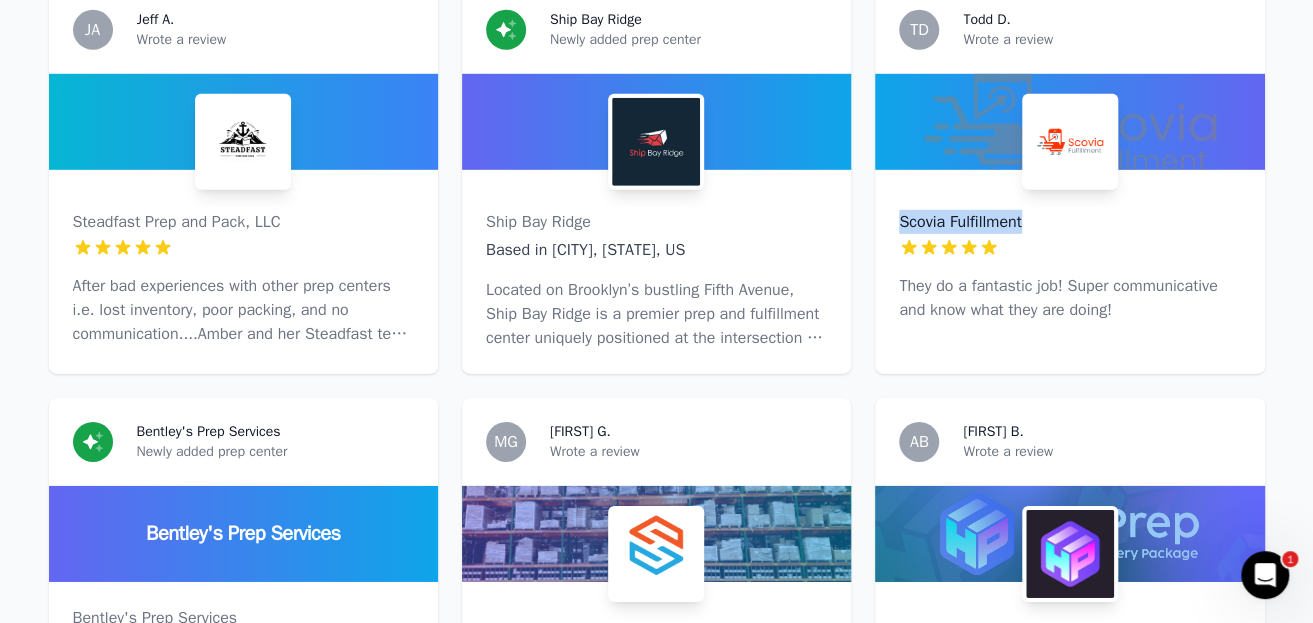 drag, startPoint x: 865, startPoint y: 232, endPoint x: 1036, endPoint y: 239, distance: 171.14322 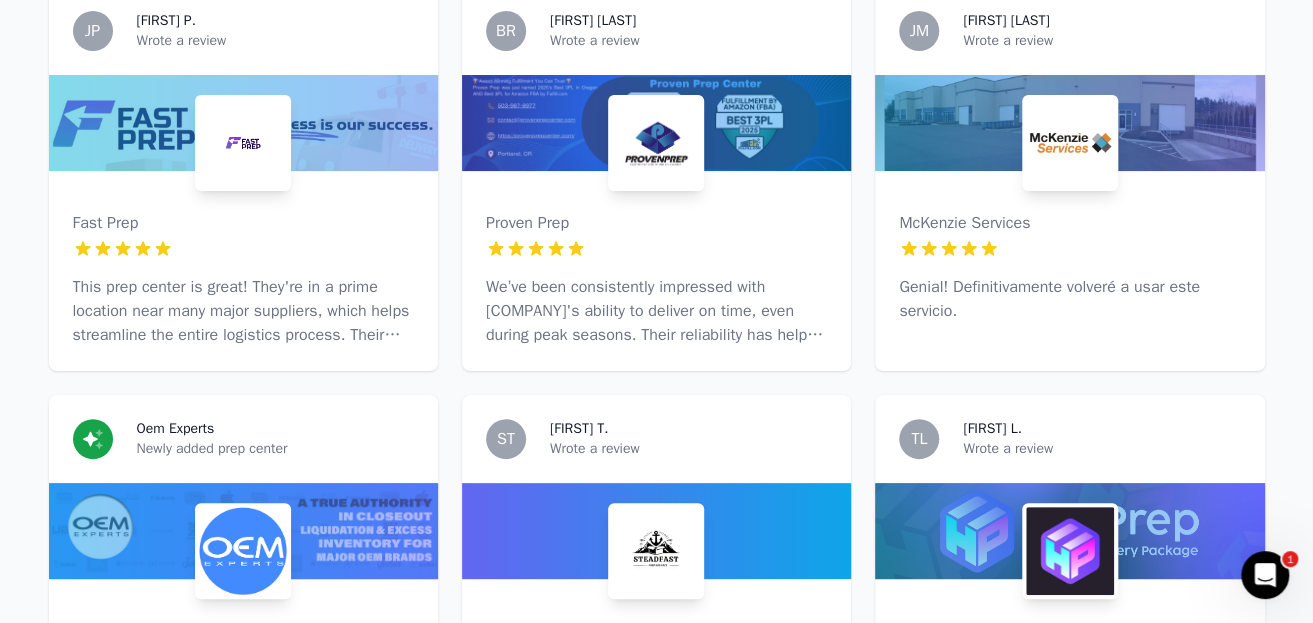 scroll, scrollTop: 3500, scrollLeft: 0, axis: vertical 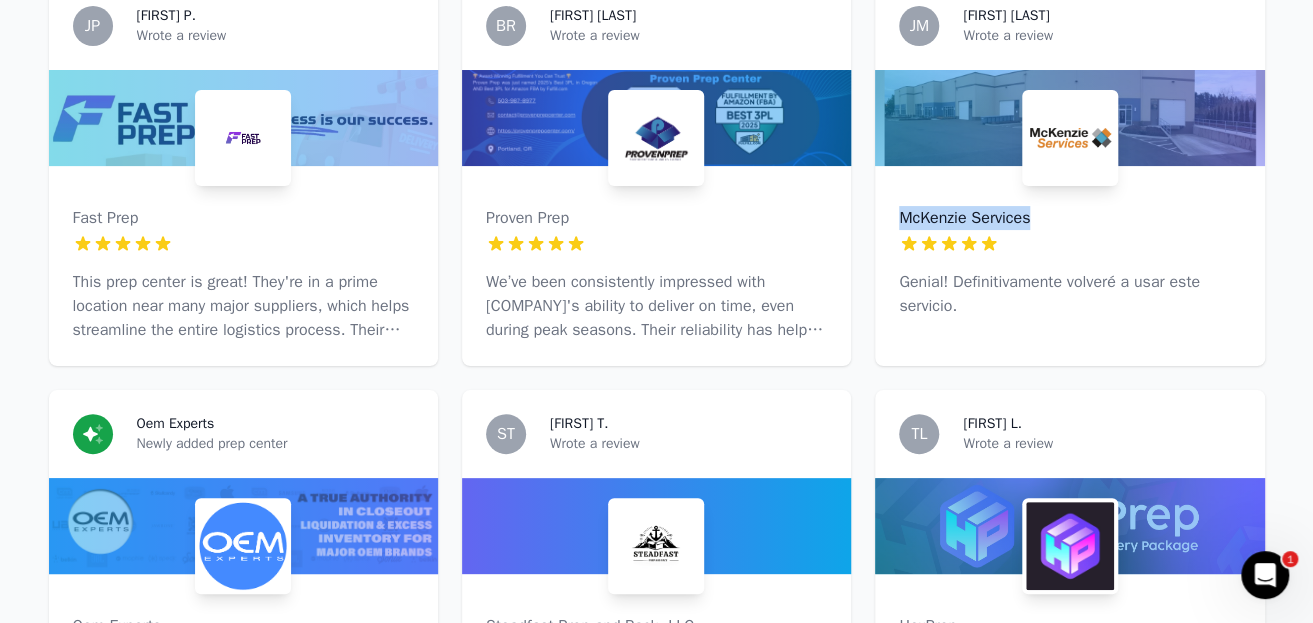 drag, startPoint x: 864, startPoint y: 229, endPoint x: 1038, endPoint y: 231, distance: 174.01149 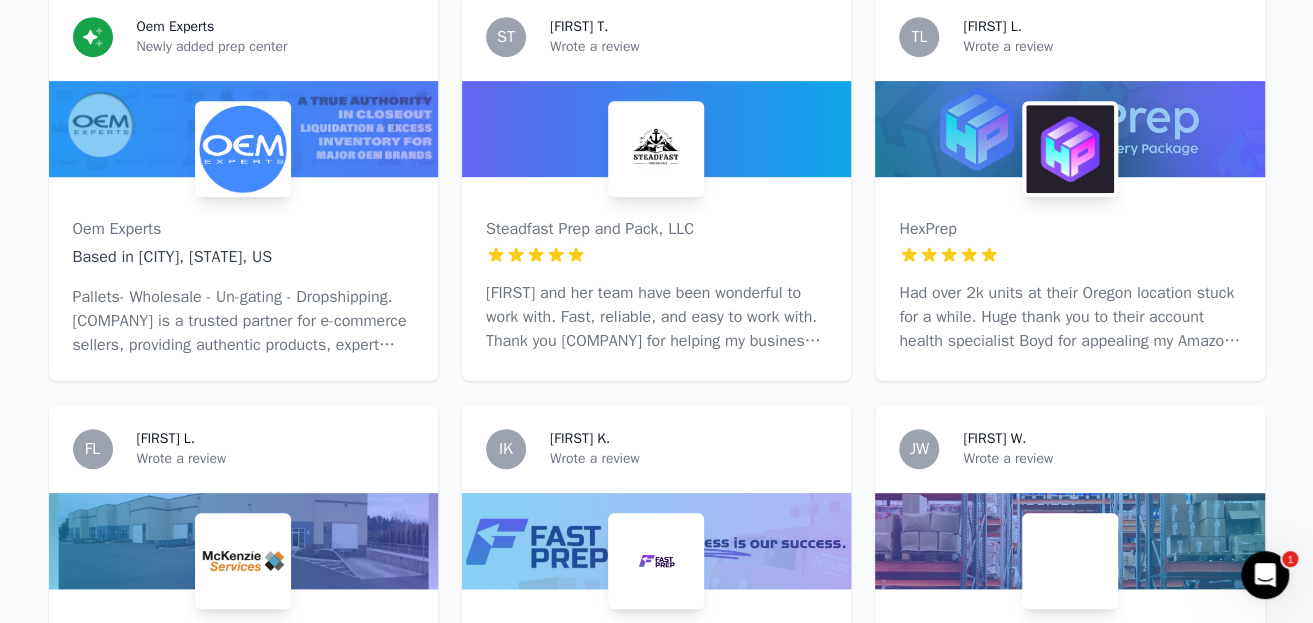 scroll, scrollTop: 3900, scrollLeft: 0, axis: vertical 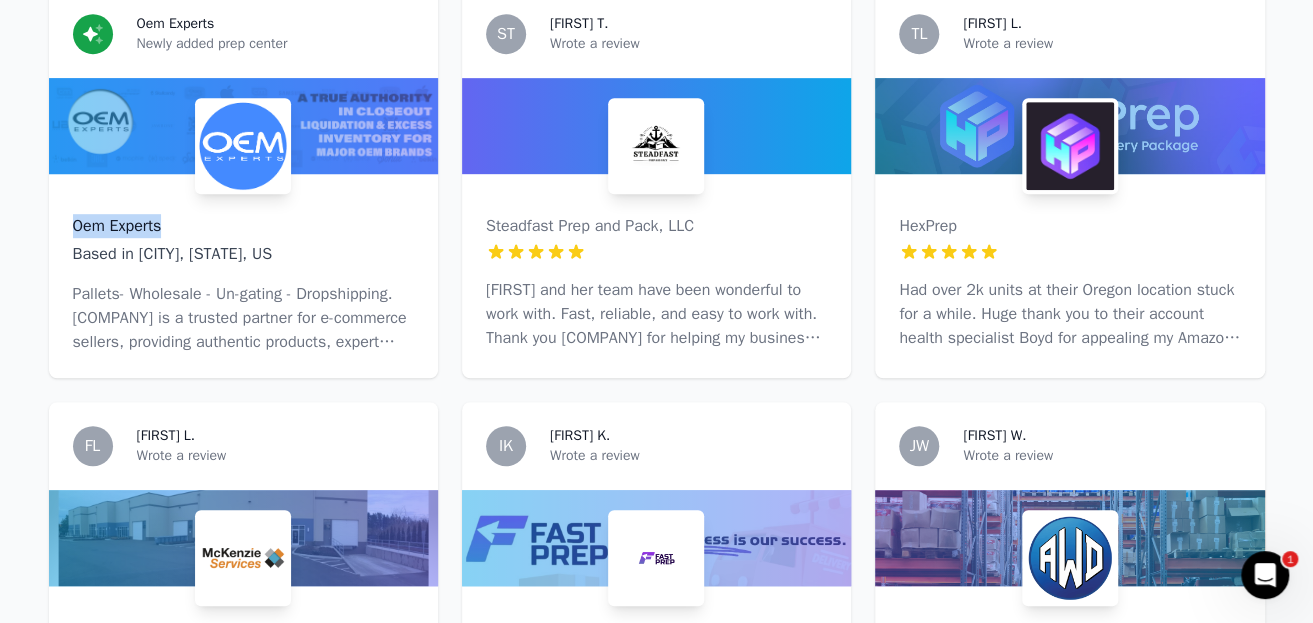 drag, startPoint x: 41, startPoint y: 242, endPoint x: 174, endPoint y: 239, distance: 133.03383 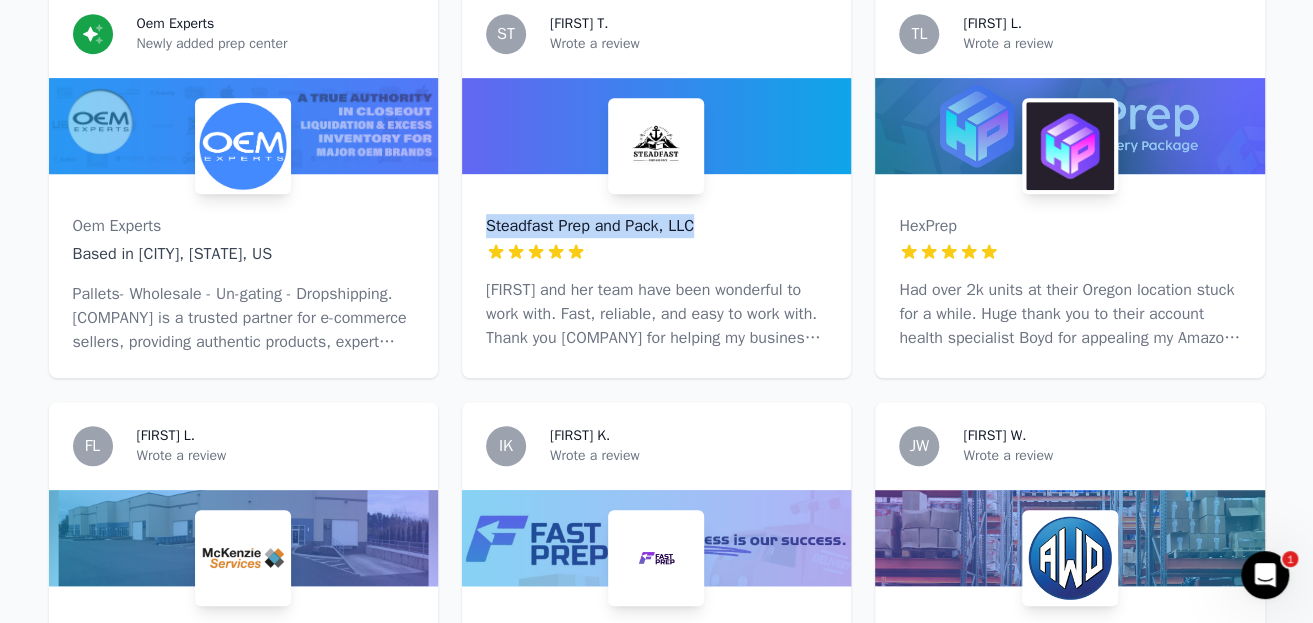 drag, startPoint x: 449, startPoint y: 237, endPoint x: 719, endPoint y: 238, distance: 270.00186 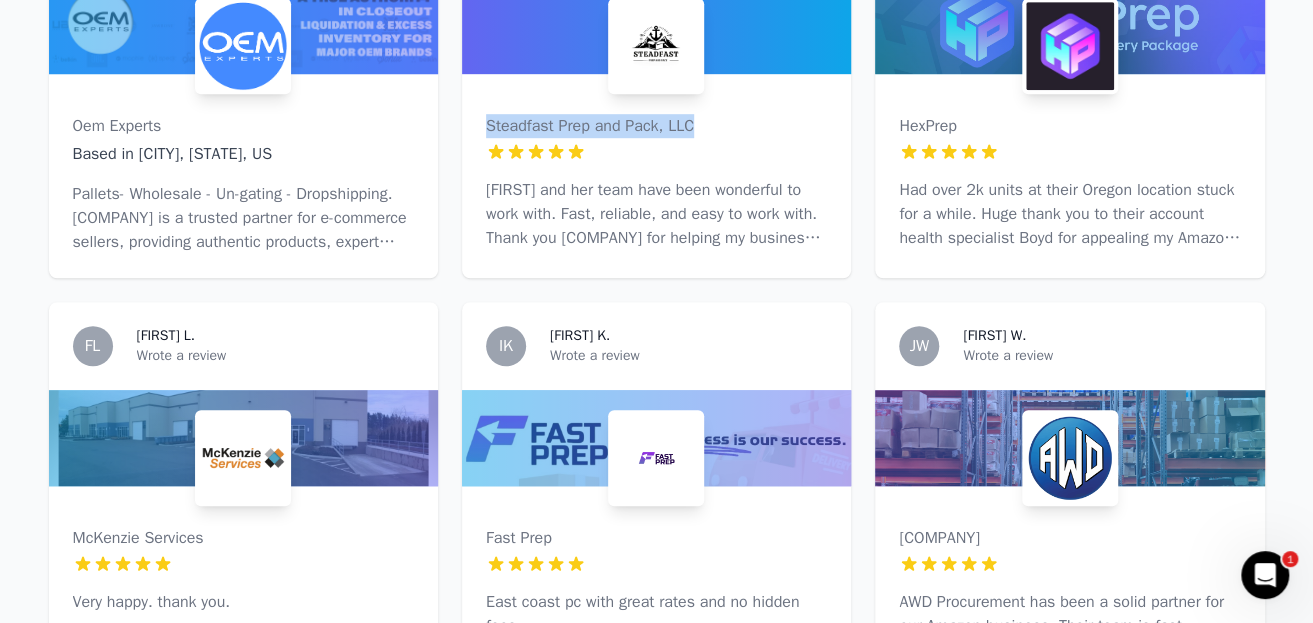 scroll, scrollTop: 4300, scrollLeft: 0, axis: vertical 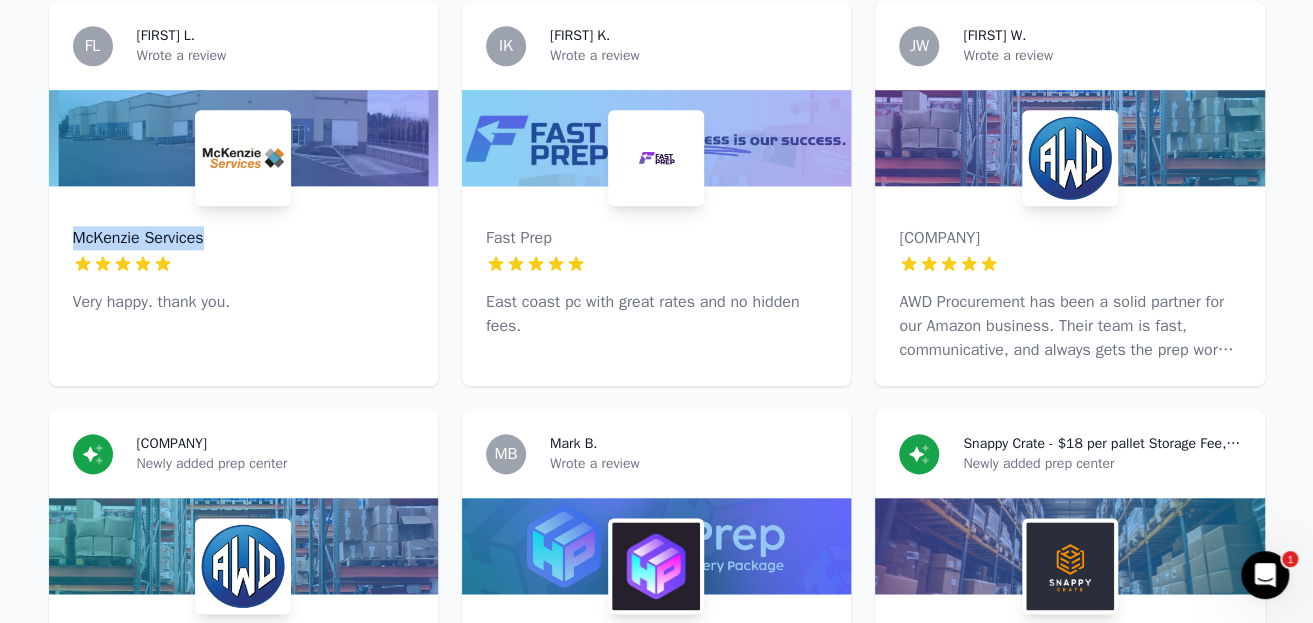 drag, startPoint x: 27, startPoint y: 245, endPoint x: 235, endPoint y: 252, distance: 208.11775 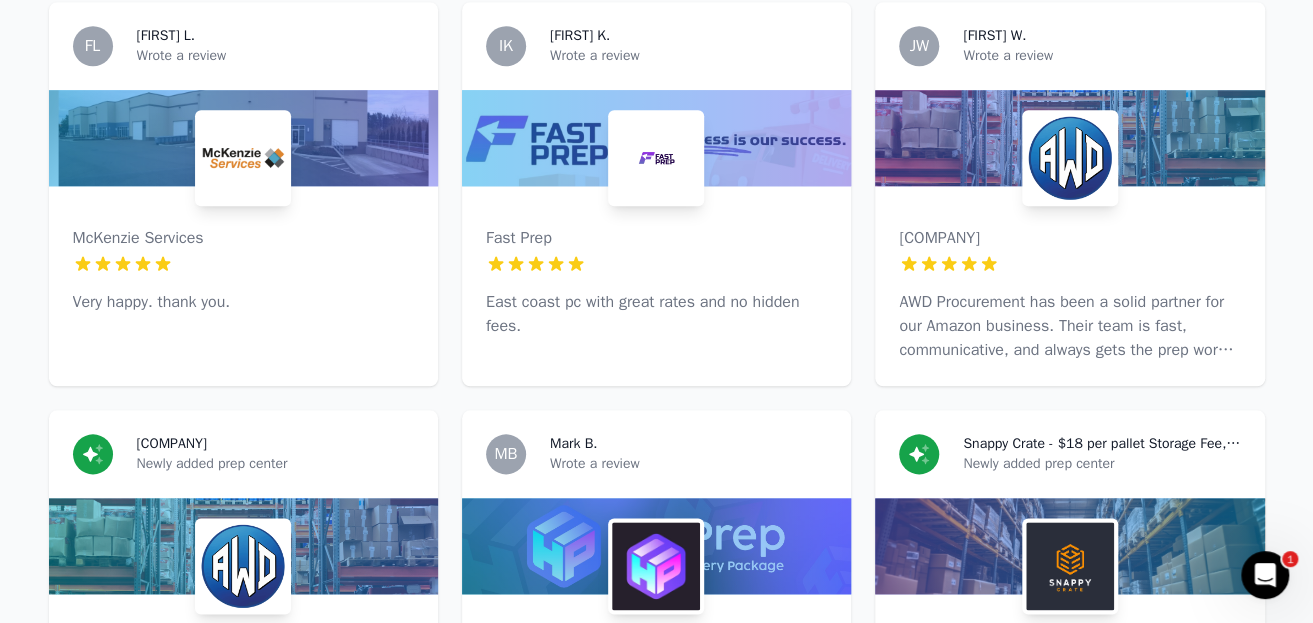 drag, startPoint x: 857, startPoint y: 246, endPoint x: 835, endPoint y: 254, distance: 23.409399 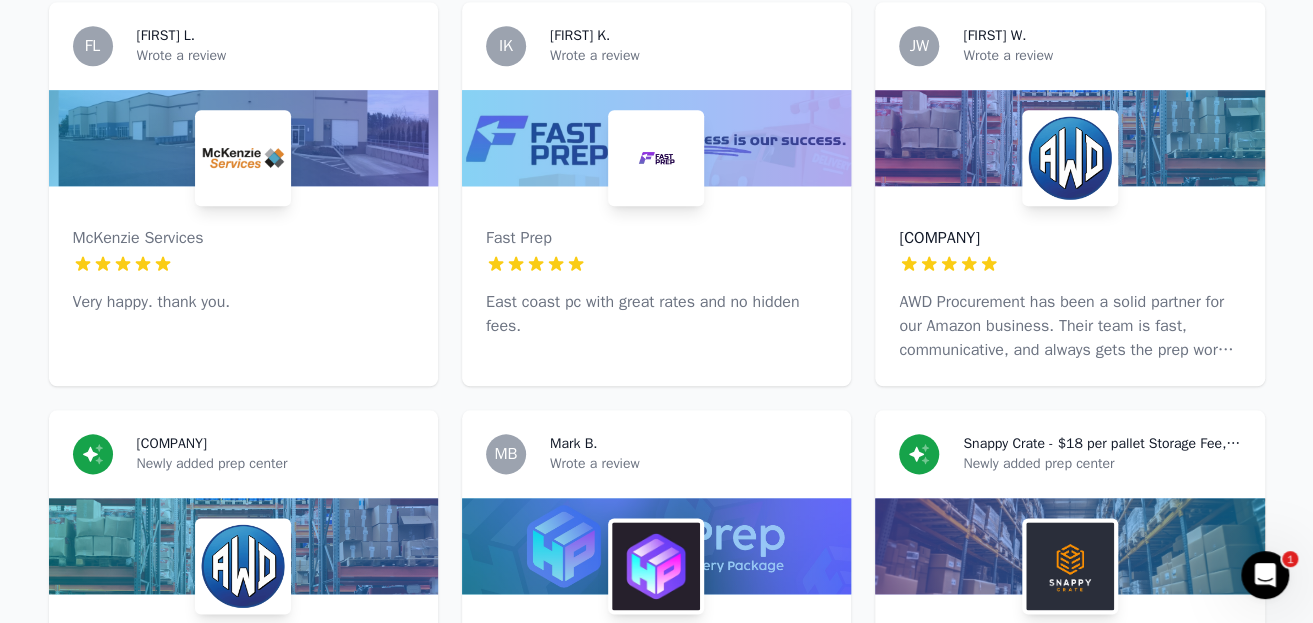 drag, startPoint x: 869, startPoint y: 249, endPoint x: 1040, endPoint y: 247, distance: 171.01169 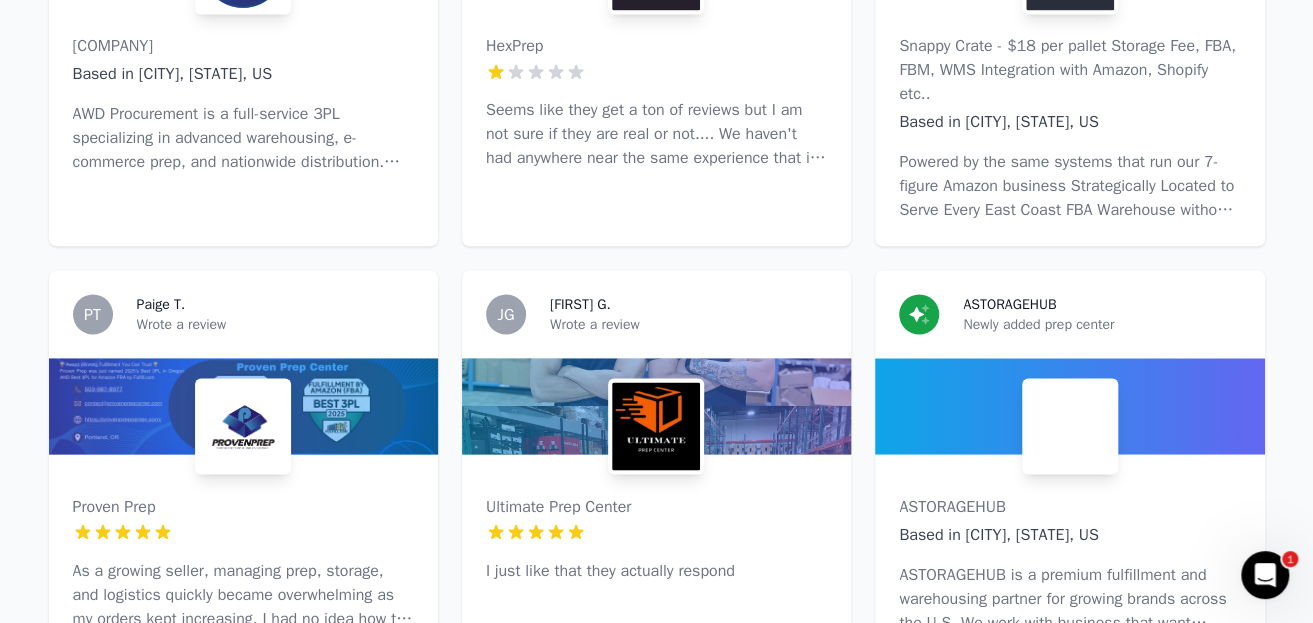 scroll, scrollTop: 4800, scrollLeft: 0, axis: vertical 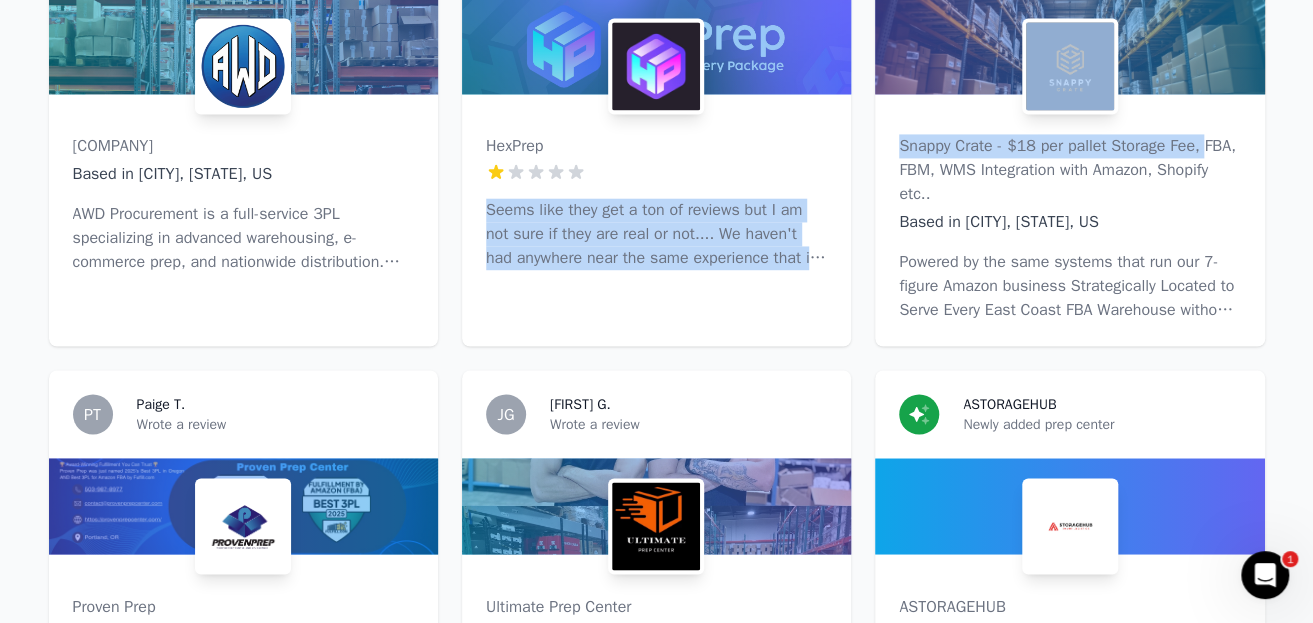 drag, startPoint x: 862, startPoint y: 153, endPoint x: 866, endPoint y: 181, distance: 28.284271 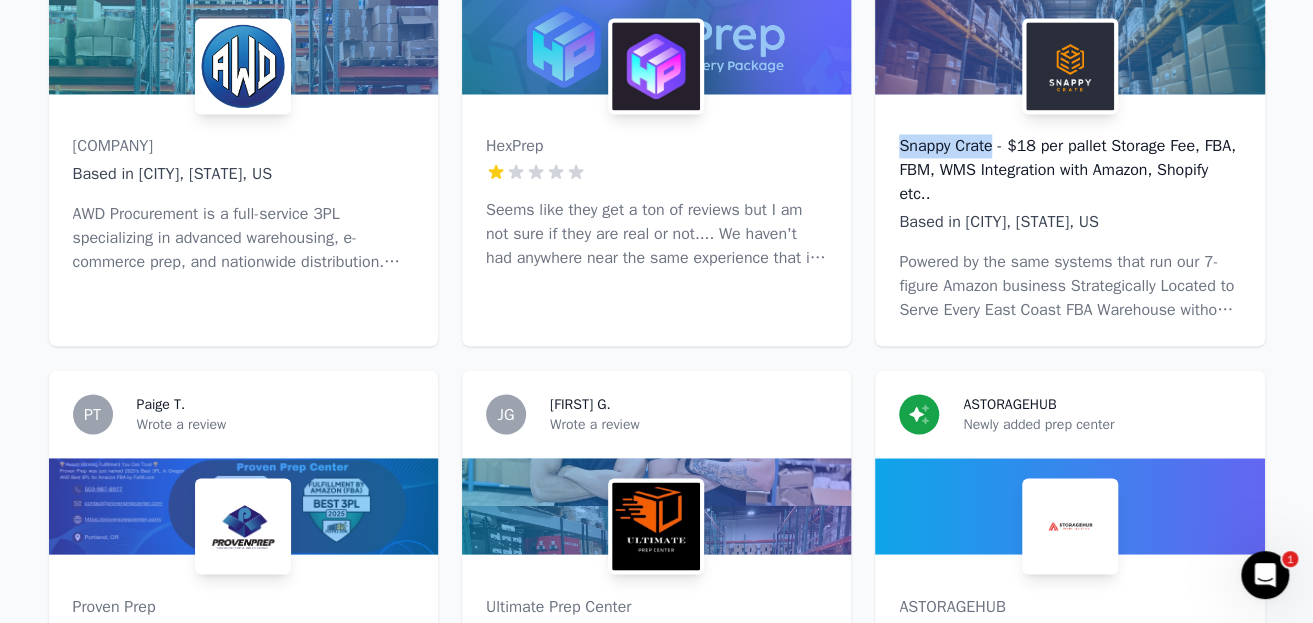 drag, startPoint x: 865, startPoint y: 157, endPoint x: 1000, endPoint y: 157, distance: 135 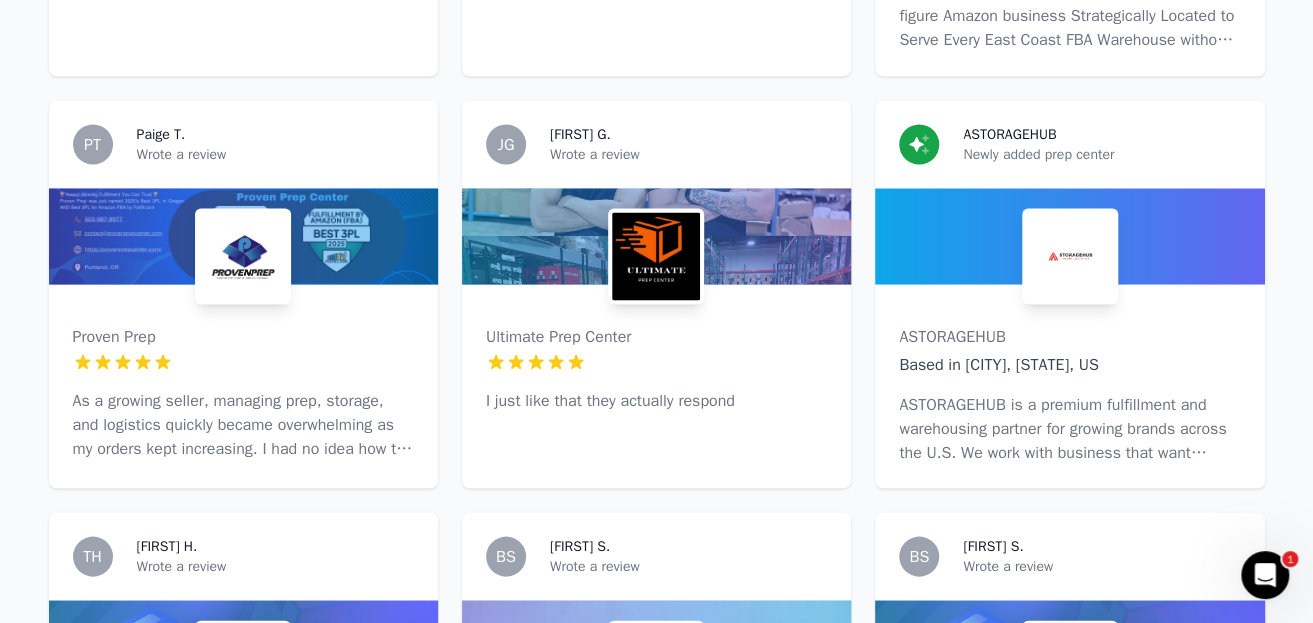 scroll, scrollTop: 5100, scrollLeft: 0, axis: vertical 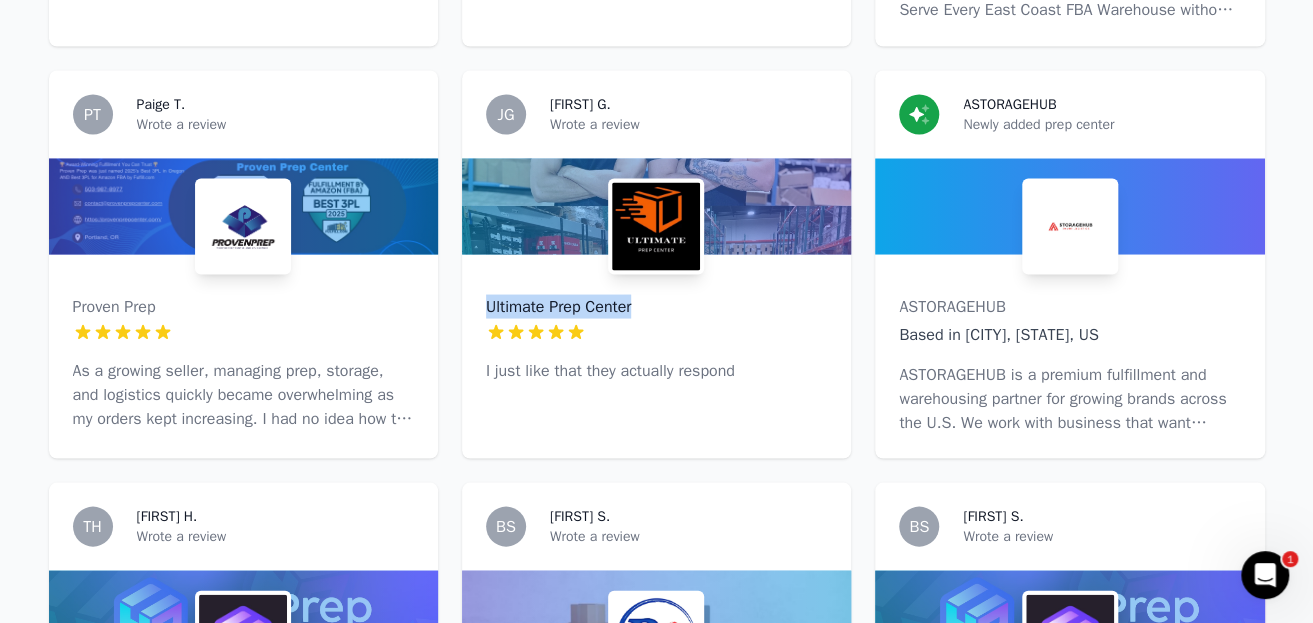 drag, startPoint x: 454, startPoint y: 312, endPoint x: 648, endPoint y: 316, distance: 194.04123 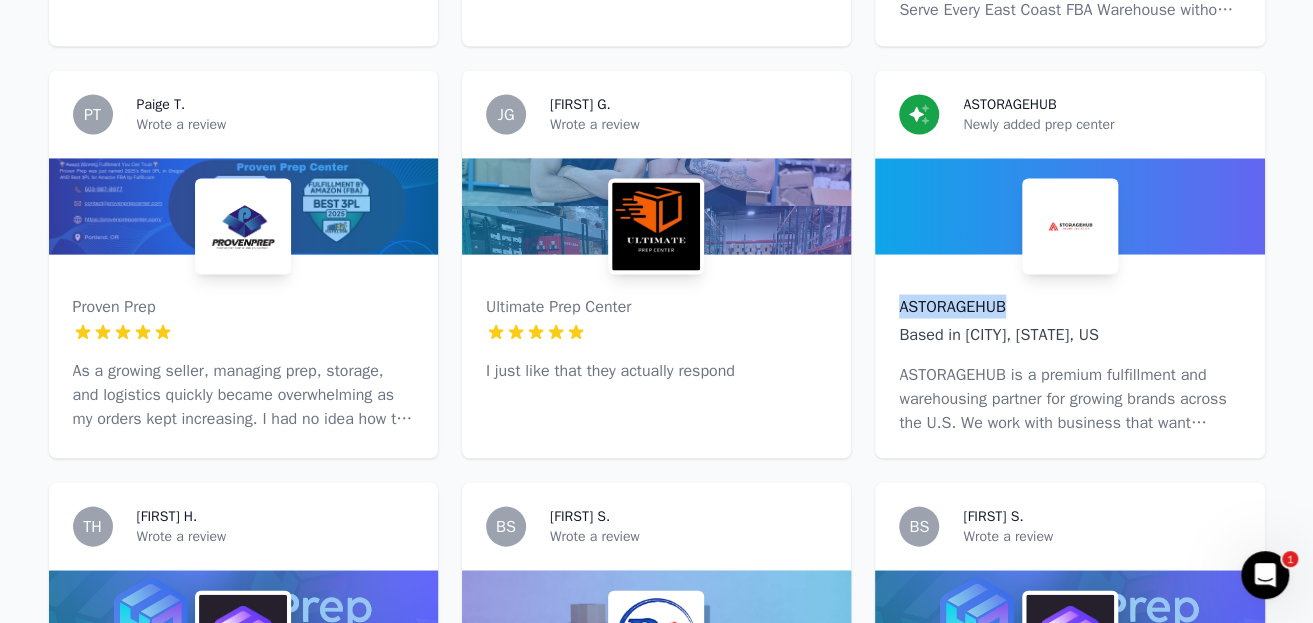 drag, startPoint x: 866, startPoint y: 318, endPoint x: 1024, endPoint y: 323, distance: 158.0791 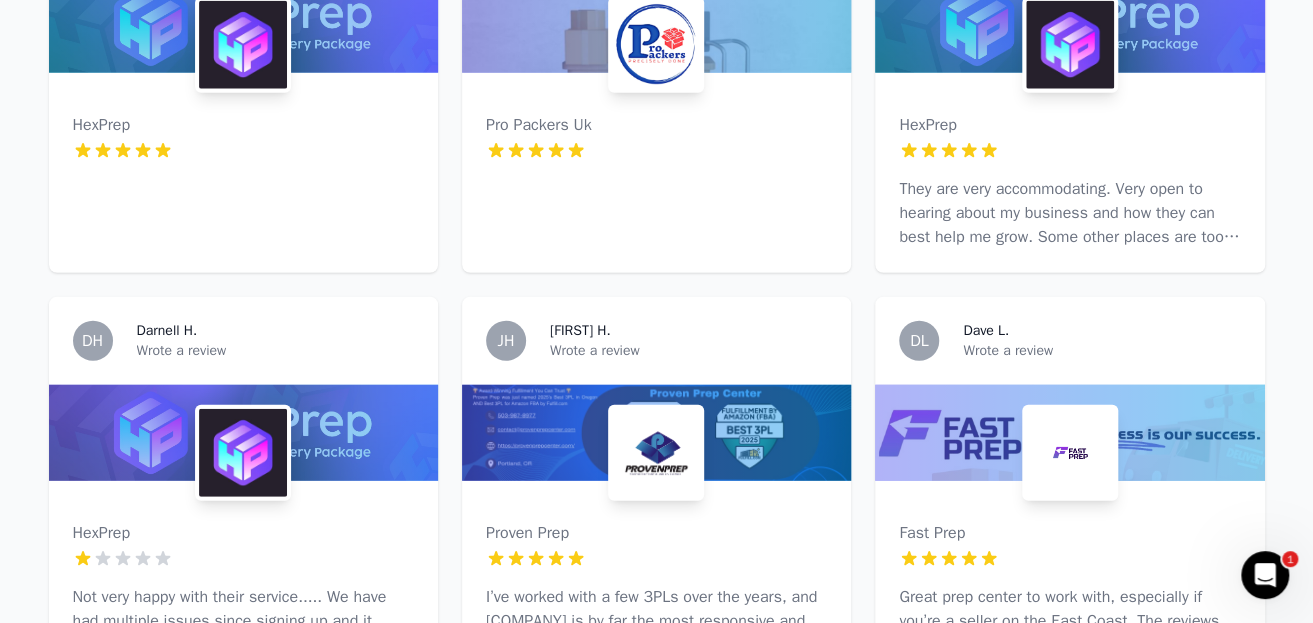 scroll, scrollTop: 5700, scrollLeft: 0, axis: vertical 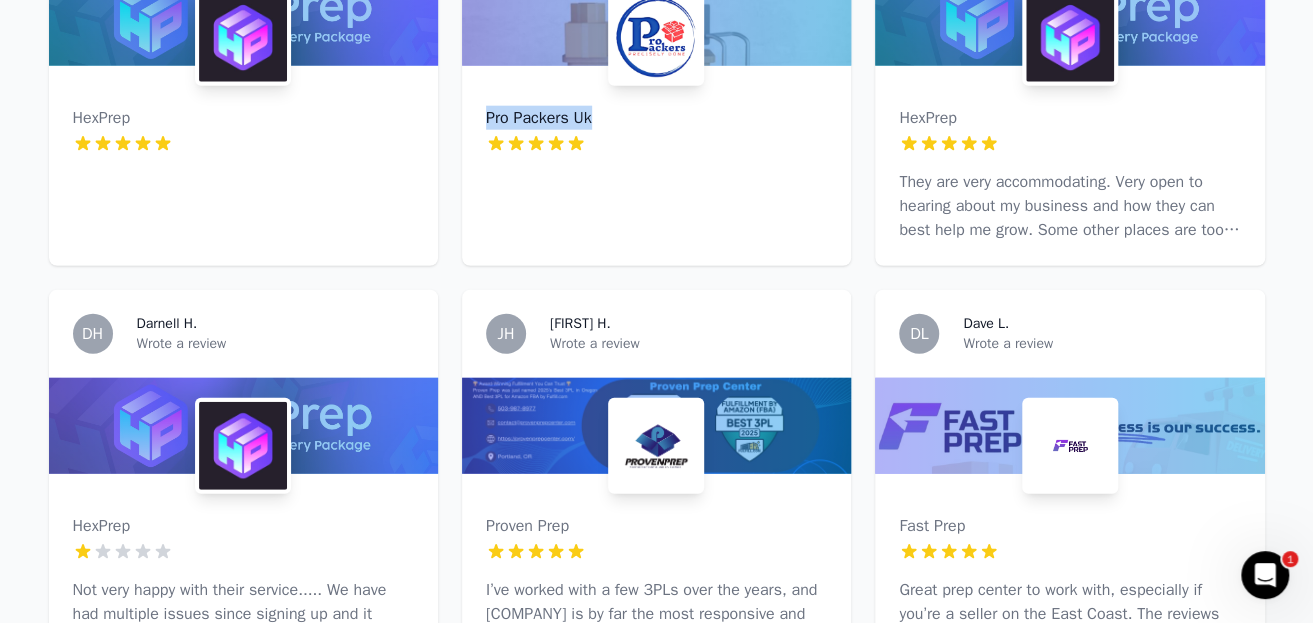 drag, startPoint x: 458, startPoint y: 129, endPoint x: 615, endPoint y: 134, distance: 157.0796 